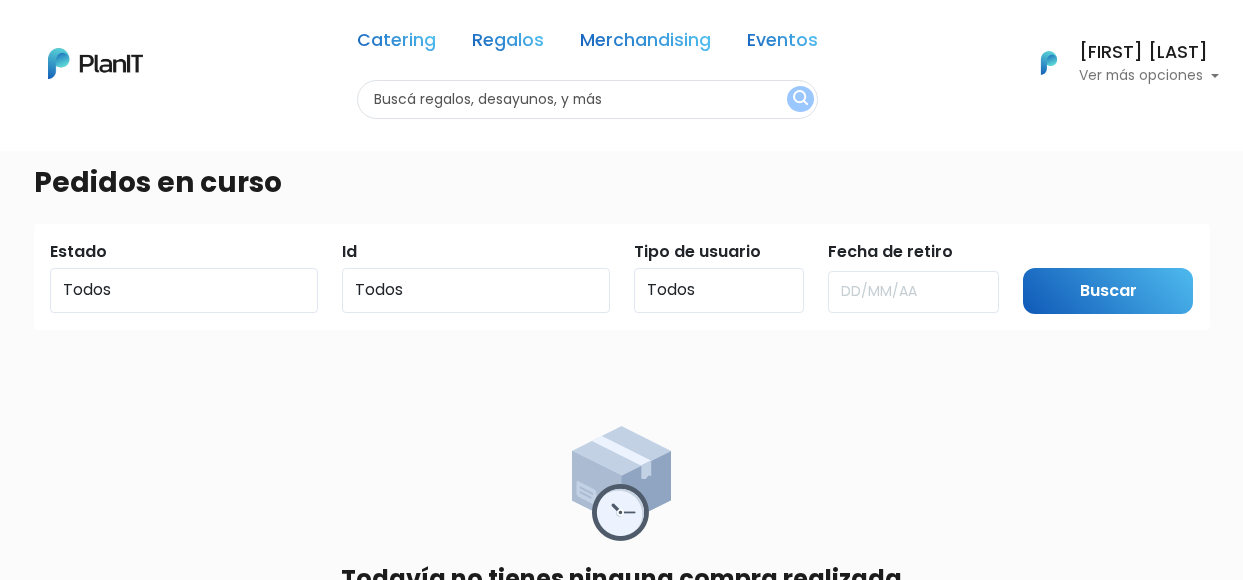 scroll, scrollTop: 0, scrollLeft: 0, axis: both 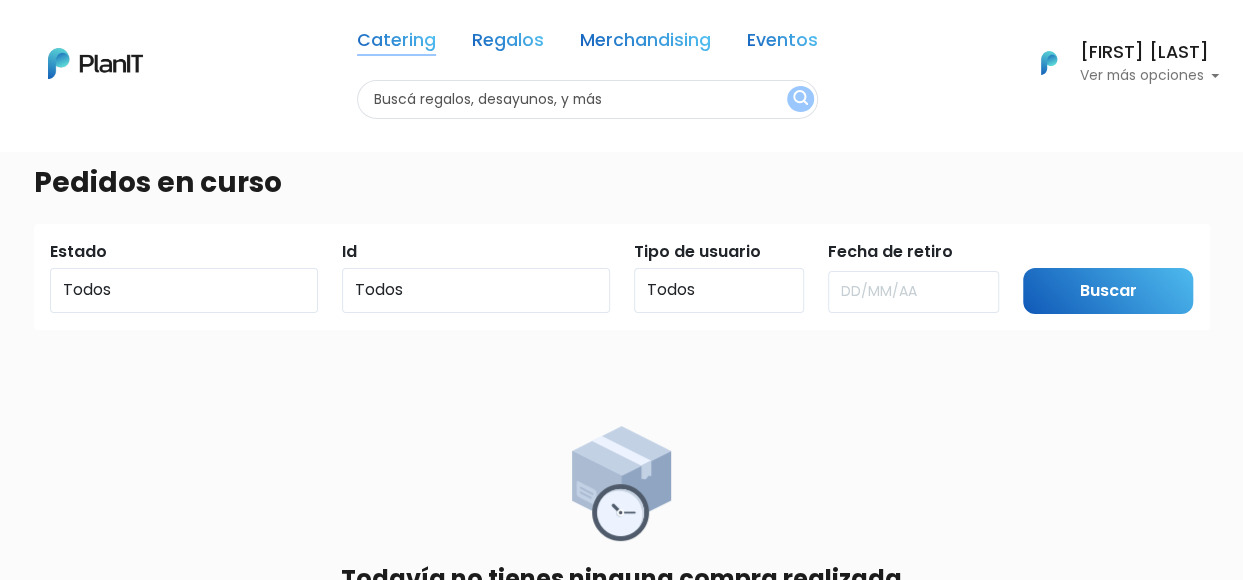 click on "Catering" at bounding box center (396, 44) 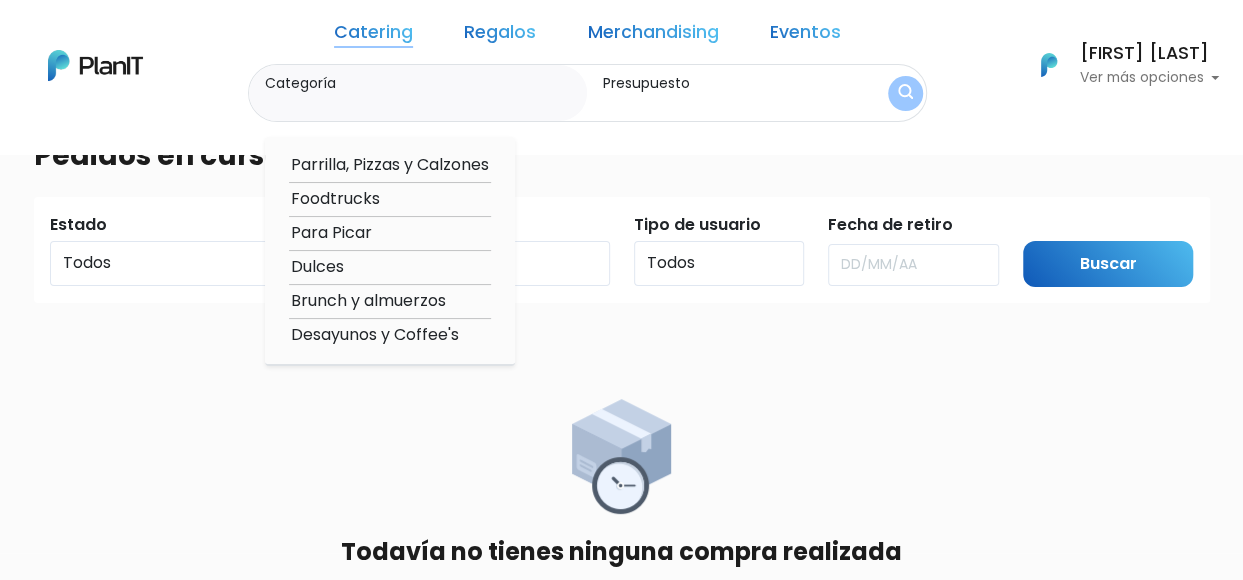 scroll, scrollTop: 28, scrollLeft: 0, axis: vertical 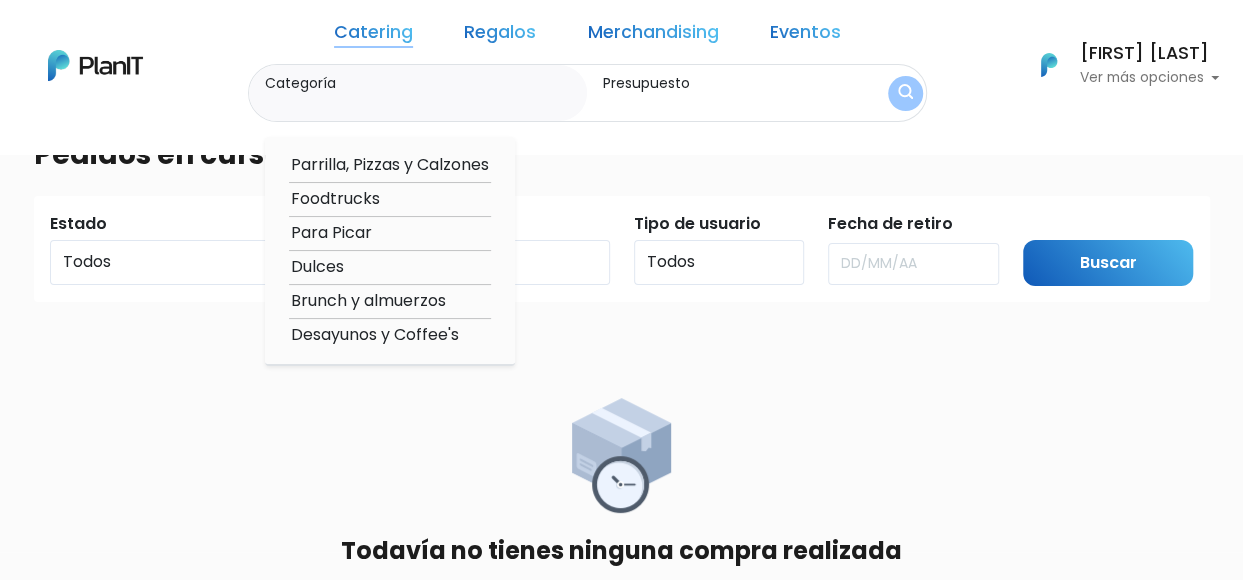 click on "Brunch y almuerzos" at bounding box center [390, 301] 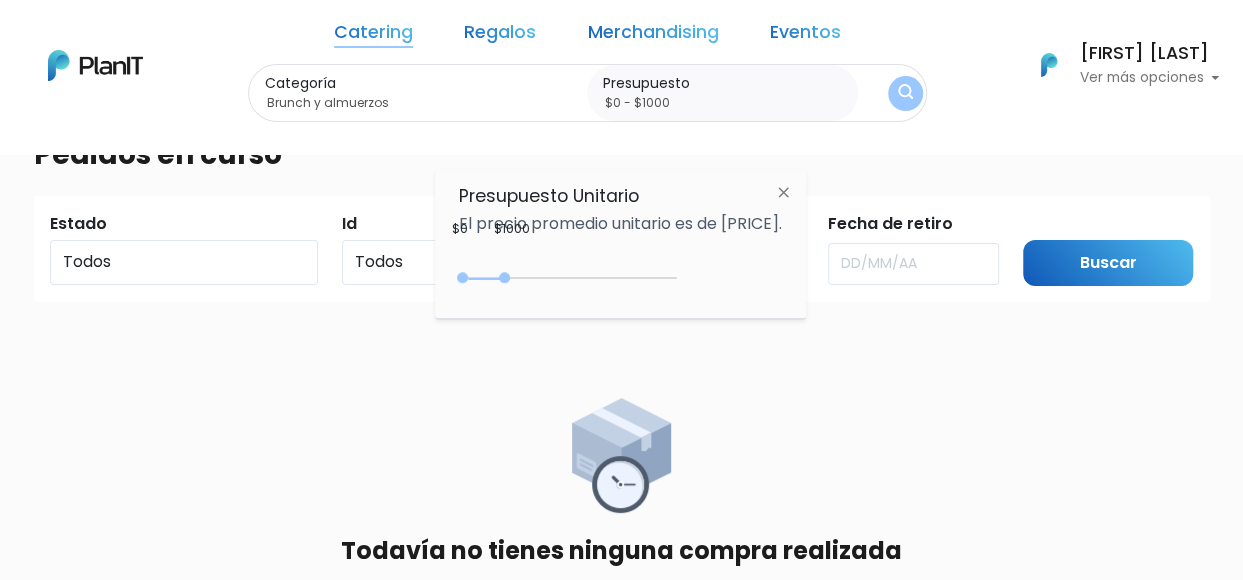 click on "Catering" at bounding box center (373, 36) 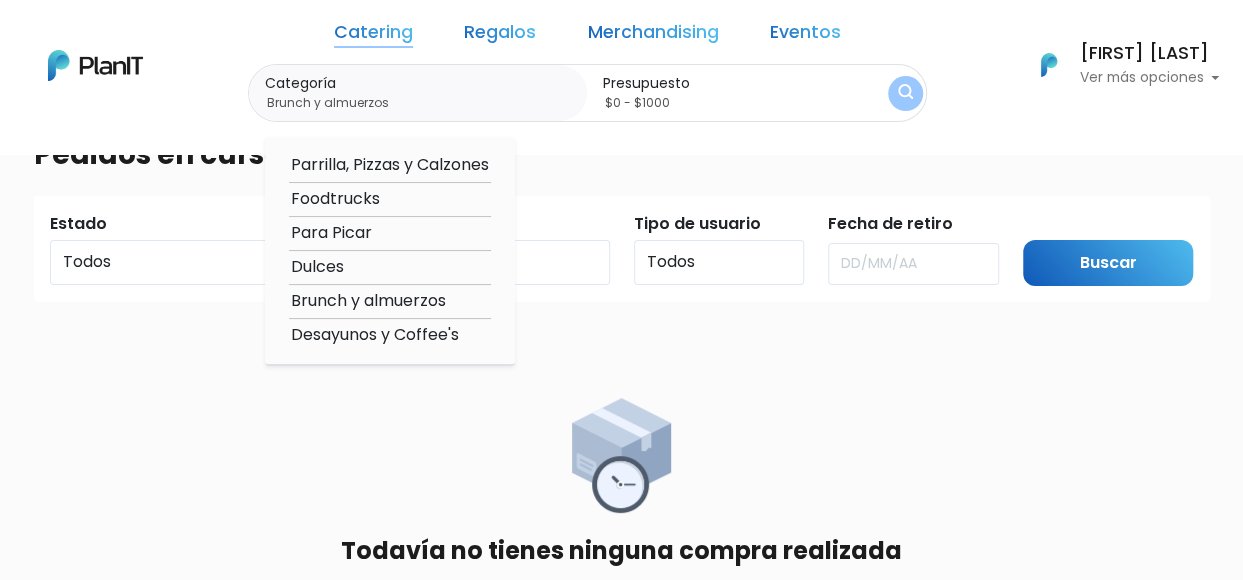 click on "Desayunos y Coffee's" at bounding box center (390, 335) 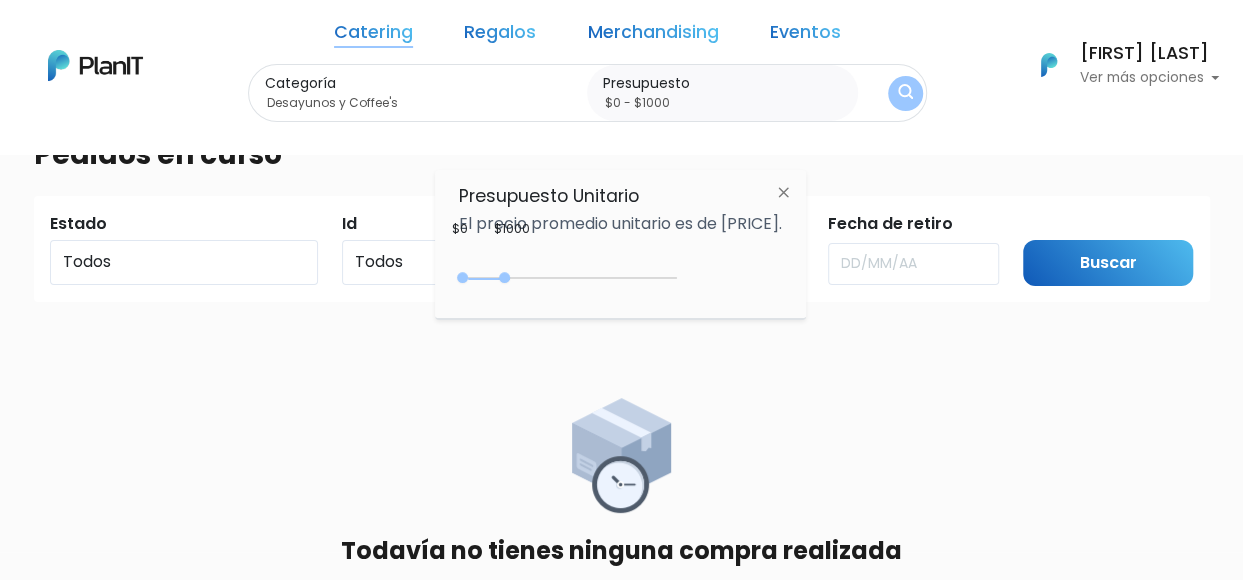 click at bounding box center (905, 93) 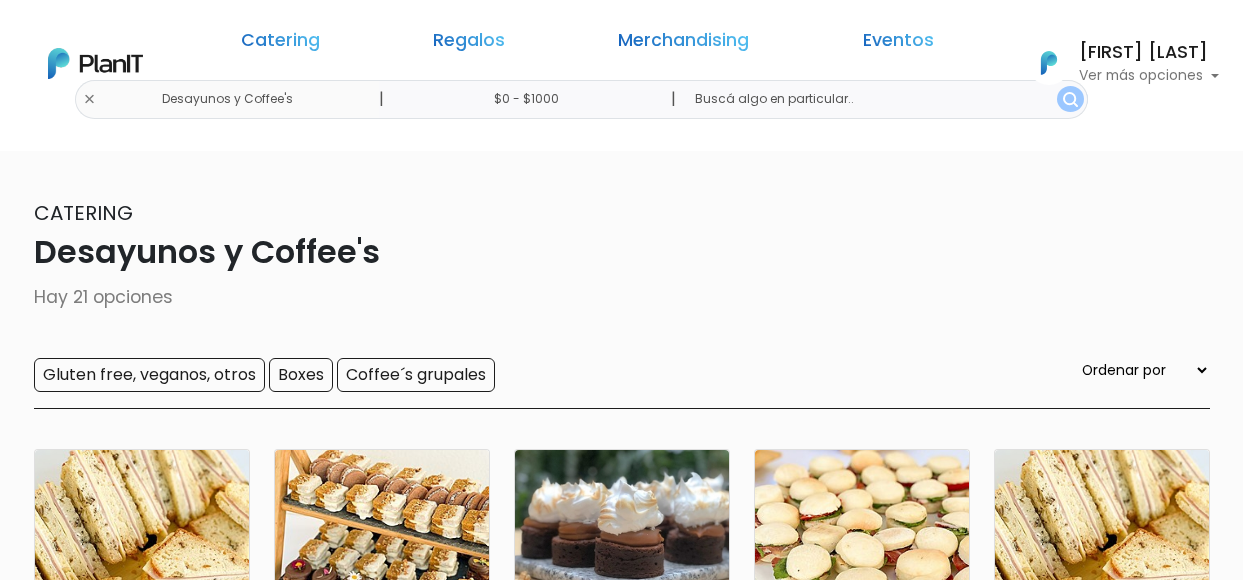 scroll, scrollTop: 0, scrollLeft: 0, axis: both 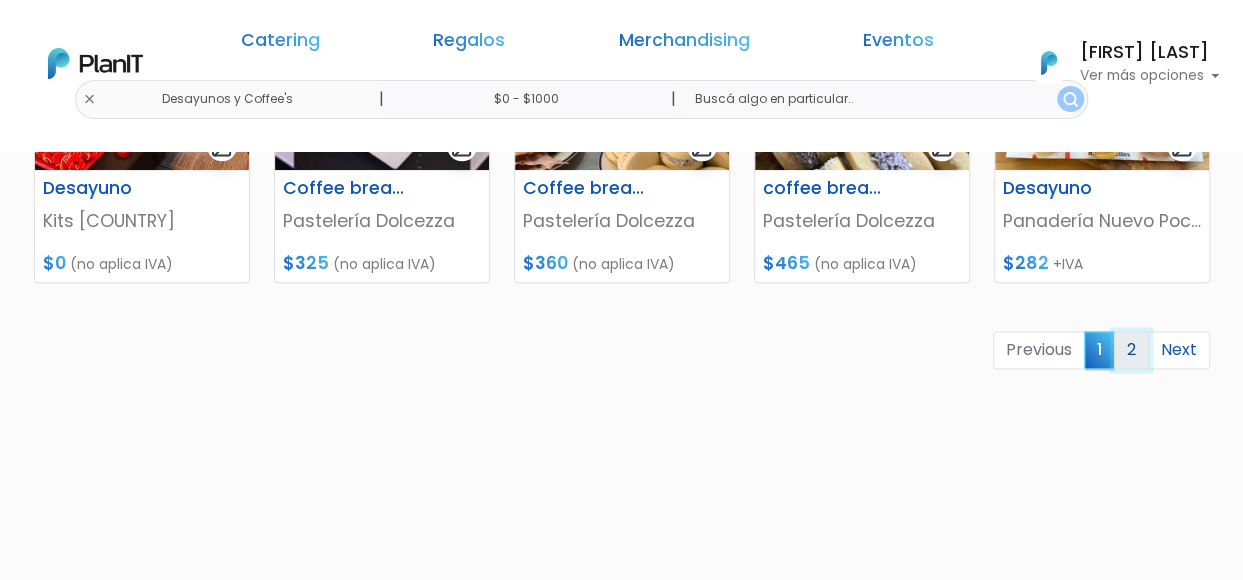click on "2" at bounding box center (1131, 350) 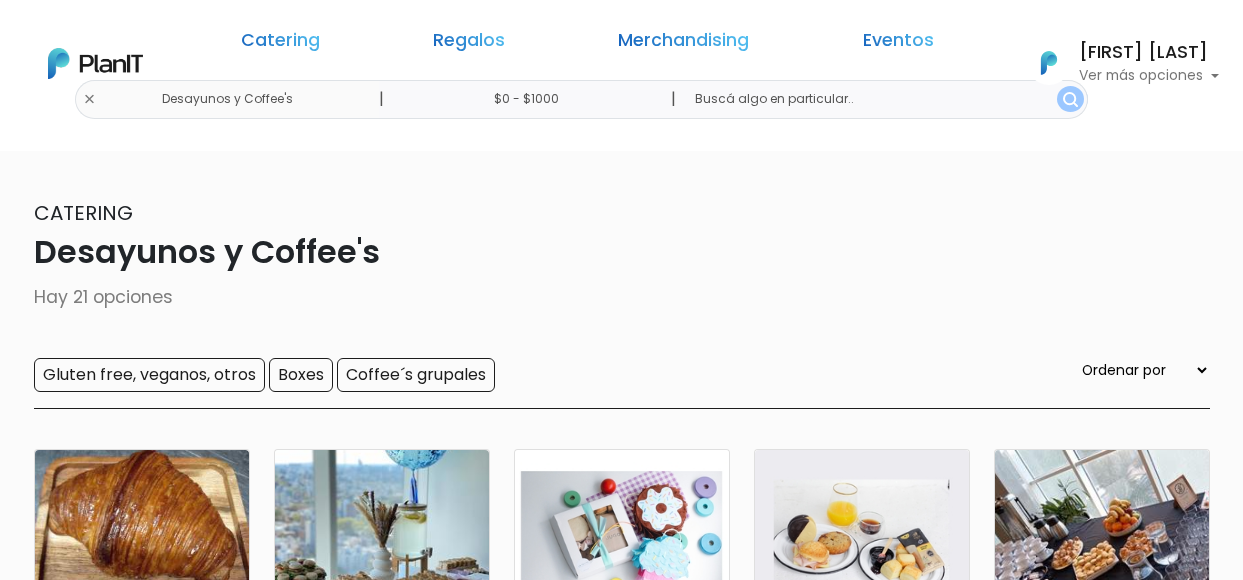 scroll, scrollTop: 0, scrollLeft: 0, axis: both 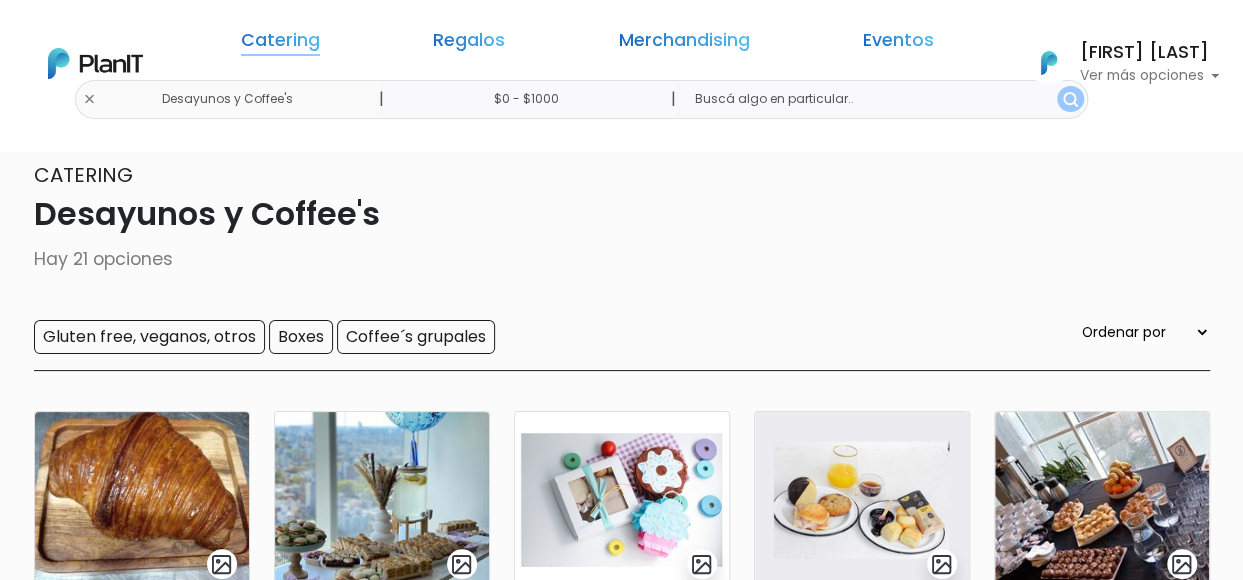 click on "Catering" at bounding box center (280, 44) 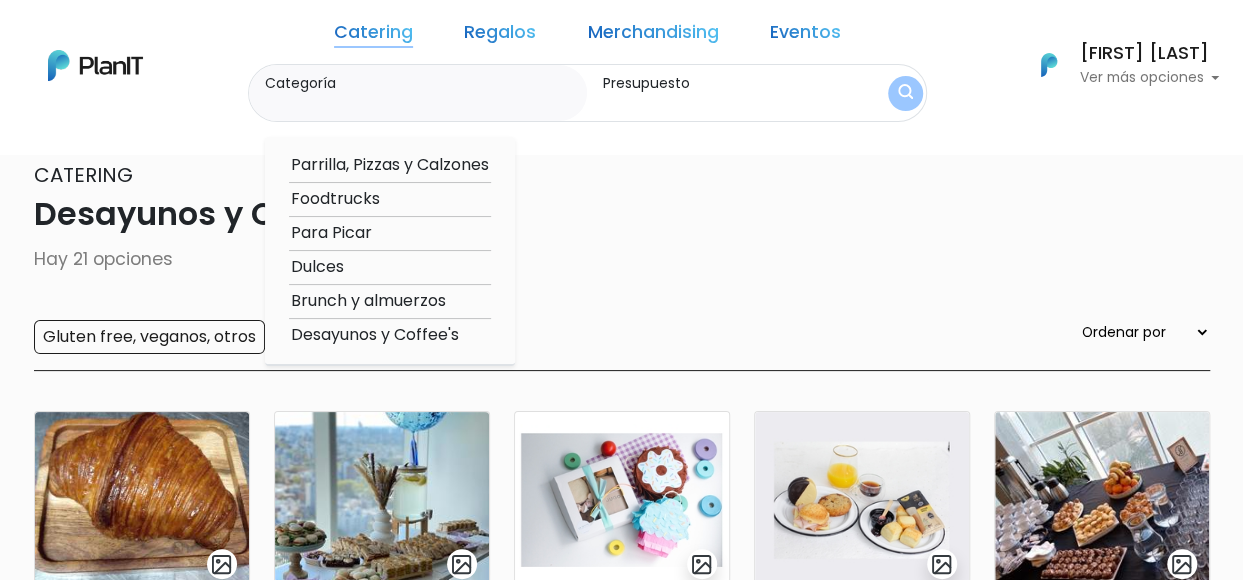 click on "Brunch y almuerzos" at bounding box center (390, 301) 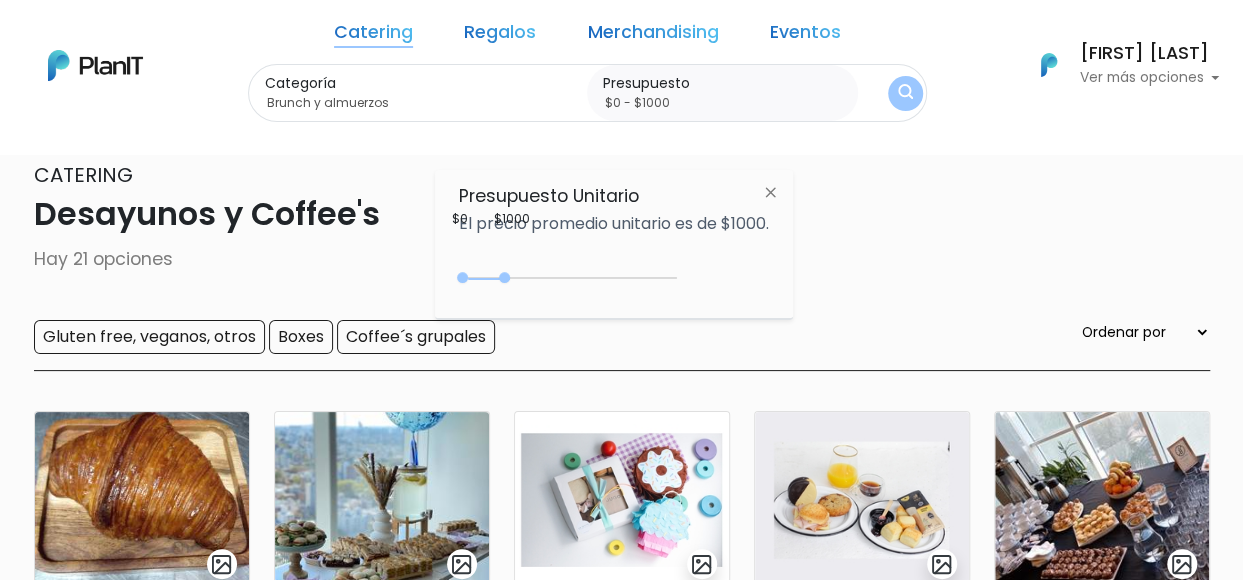 click at bounding box center (905, 93) 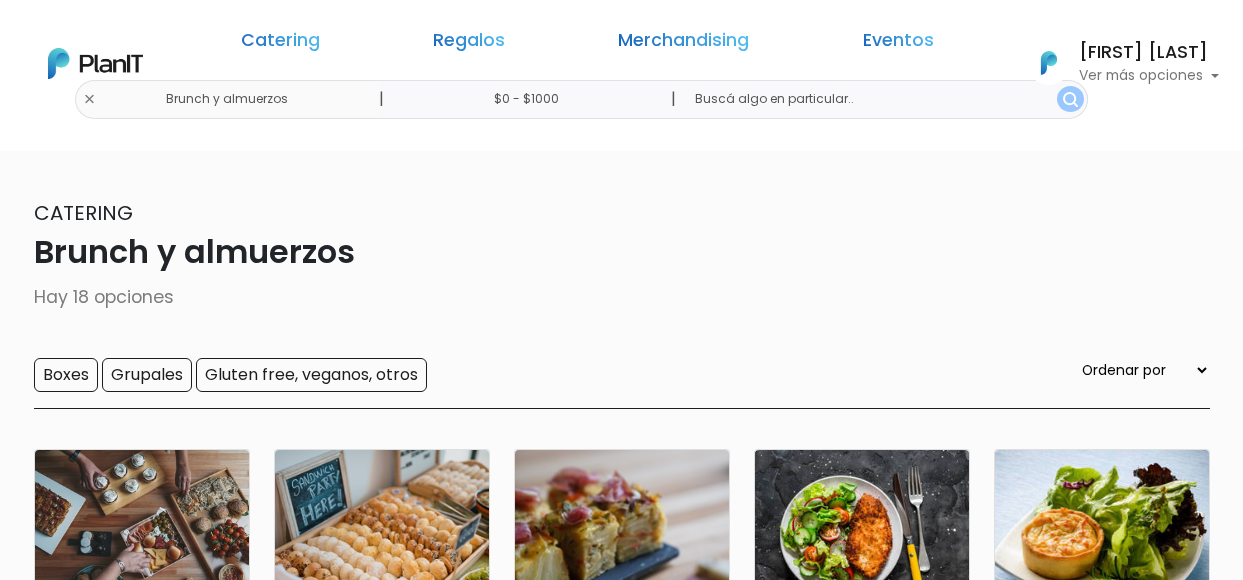 scroll, scrollTop: 0, scrollLeft: 0, axis: both 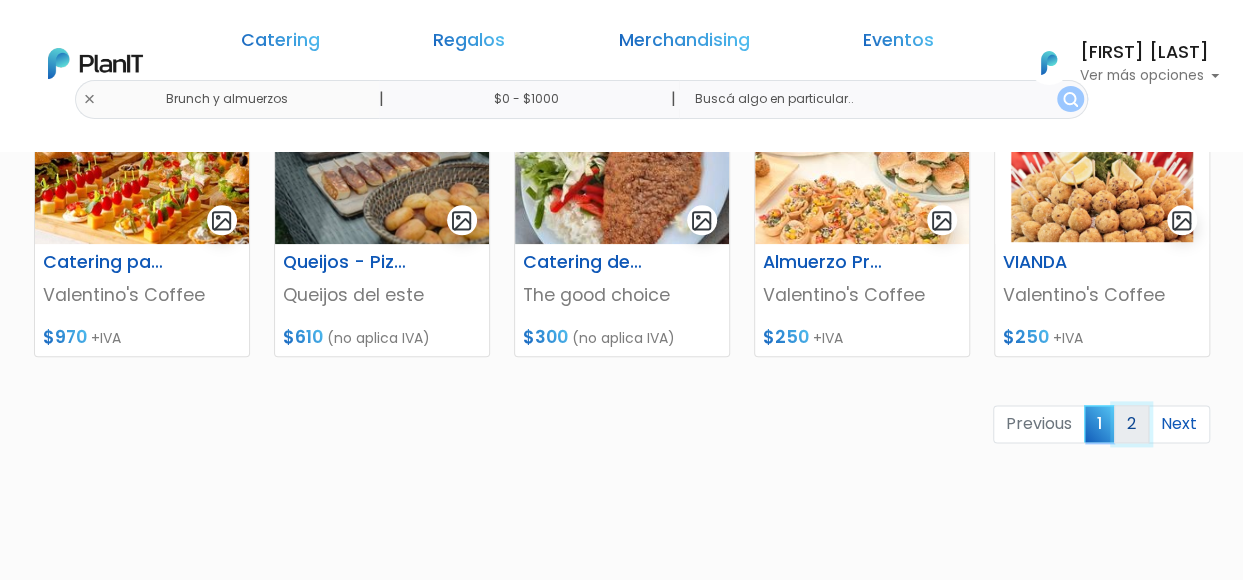 click on "2" at bounding box center [1131, 424] 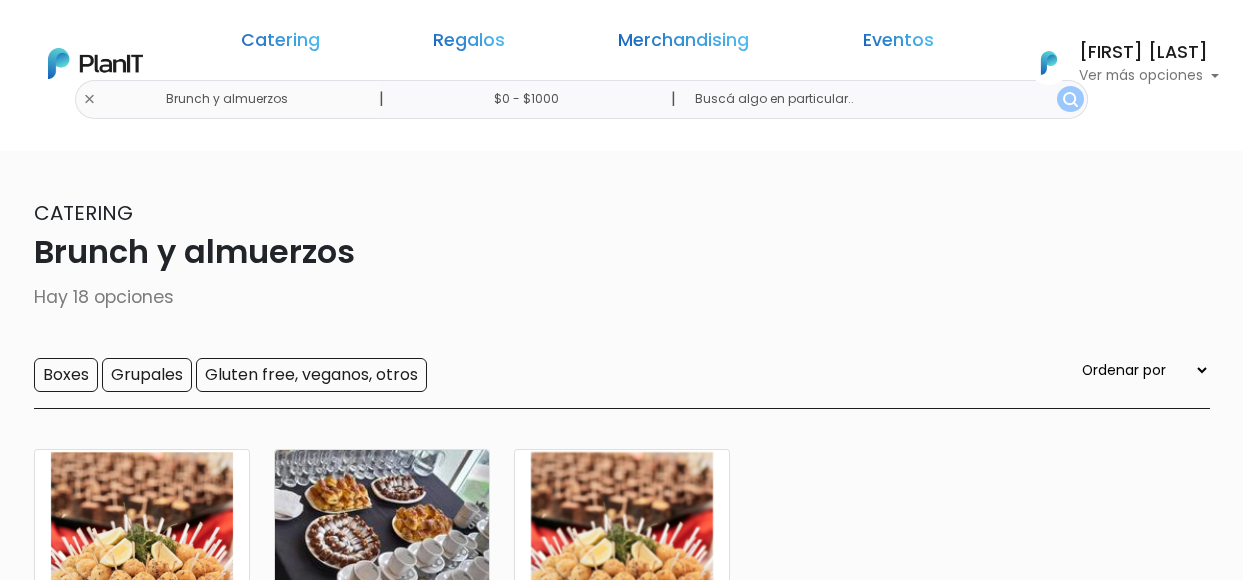 scroll, scrollTop: 0, scrollLeft: 0, axis: both 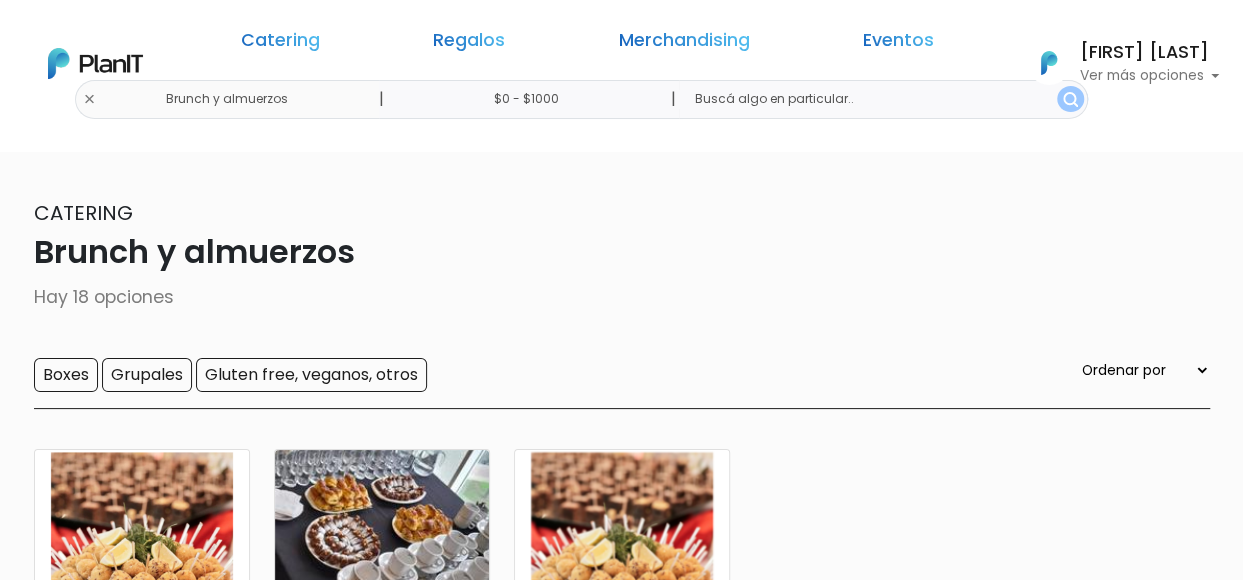 click at bounding box center [883, 99] 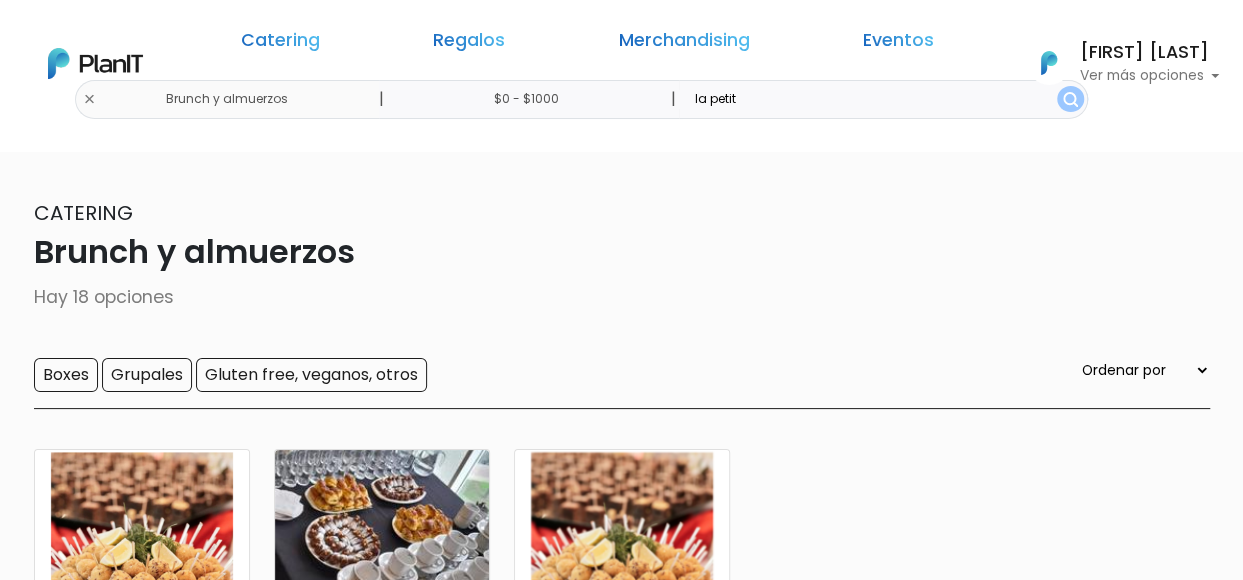 type on "la petit" 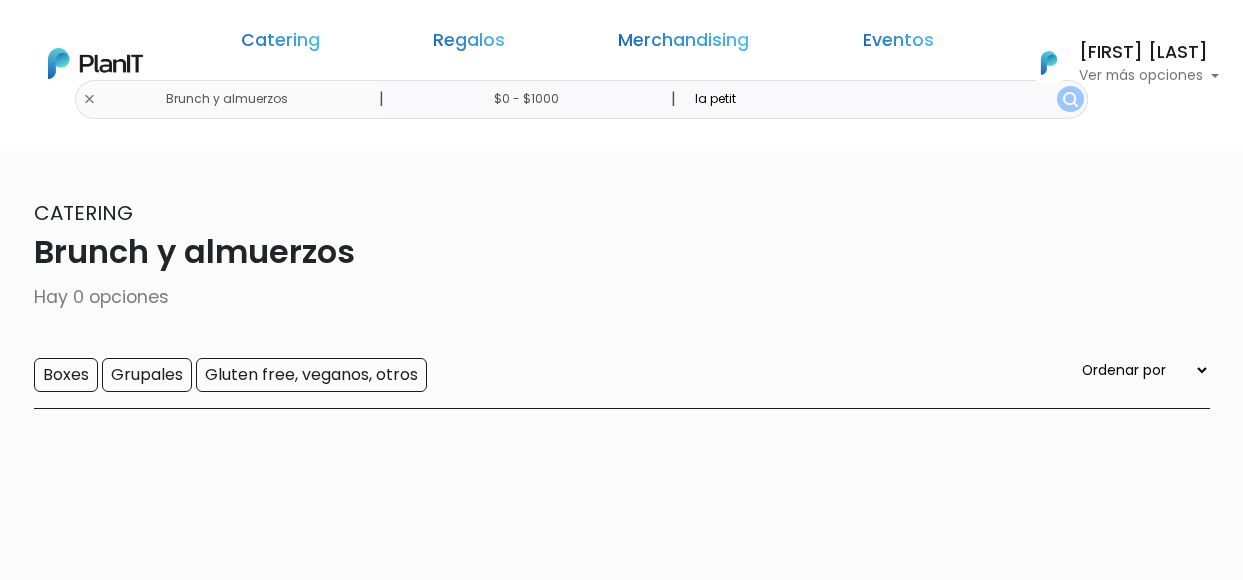scroll, scrollTop: 0, scrollLeft: 0, axis: both 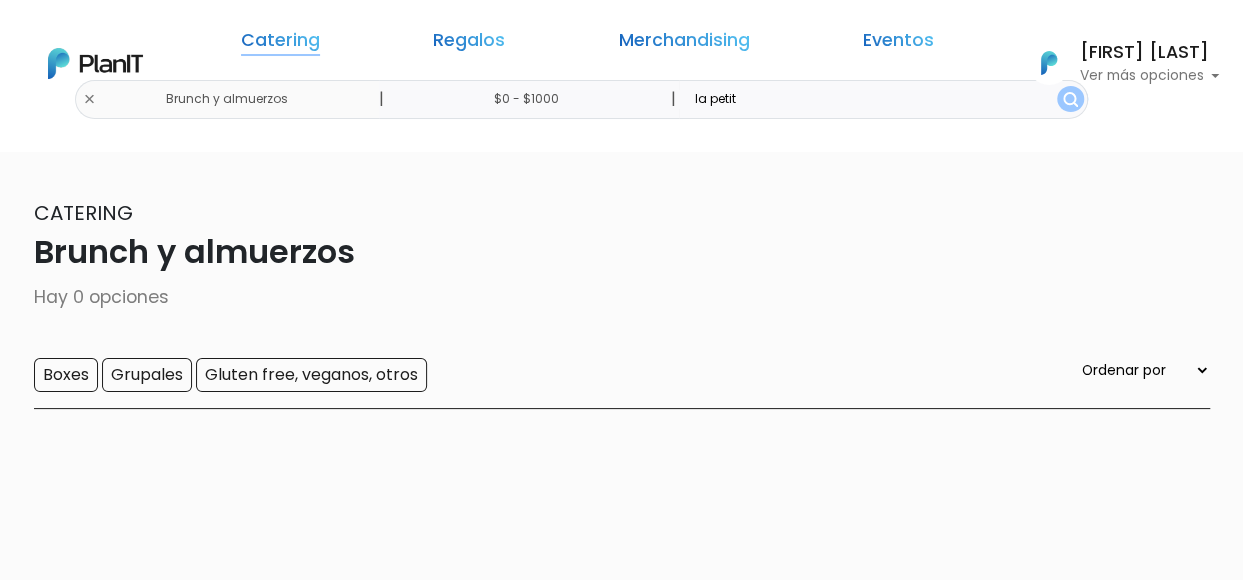 click on "Catering" at bounding box center [280, 44] 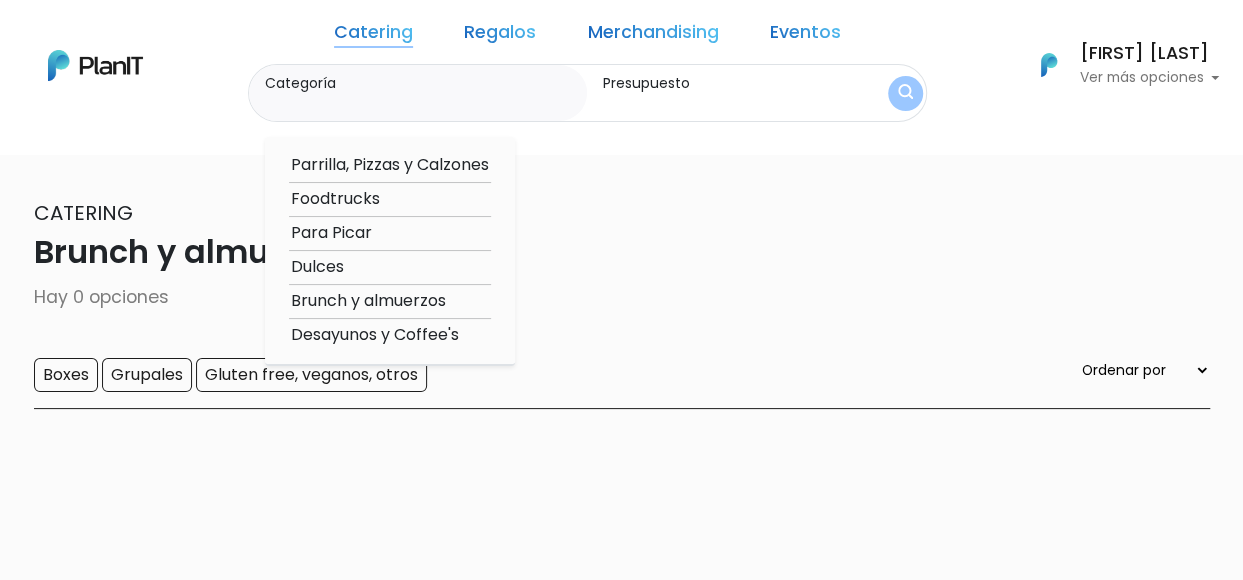 click on "Parrilla, Pizzas y Calzones" at bounding box center [390, 165] 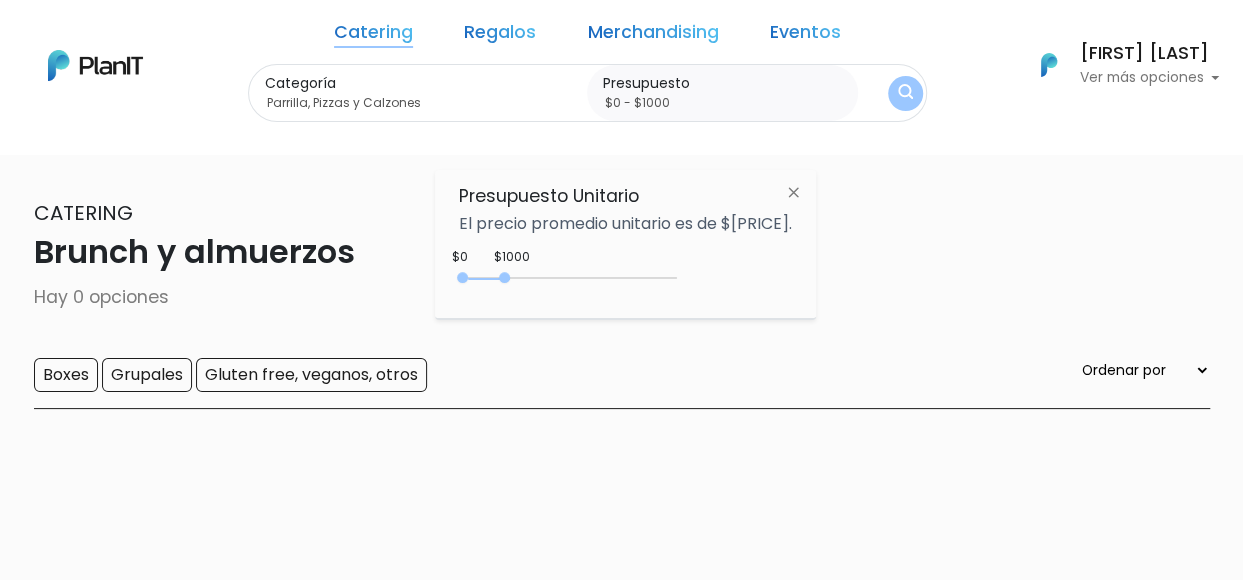 click at bounding box center (905, 93) 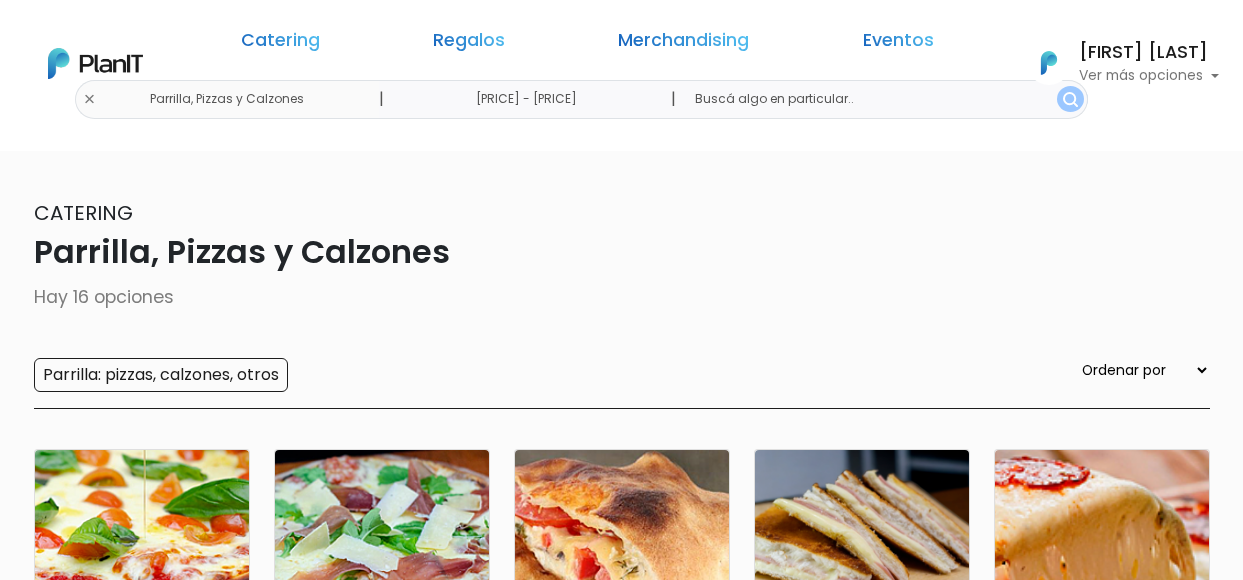 scroll, scrollTop: 0, scrollLeft: 0, axis: both 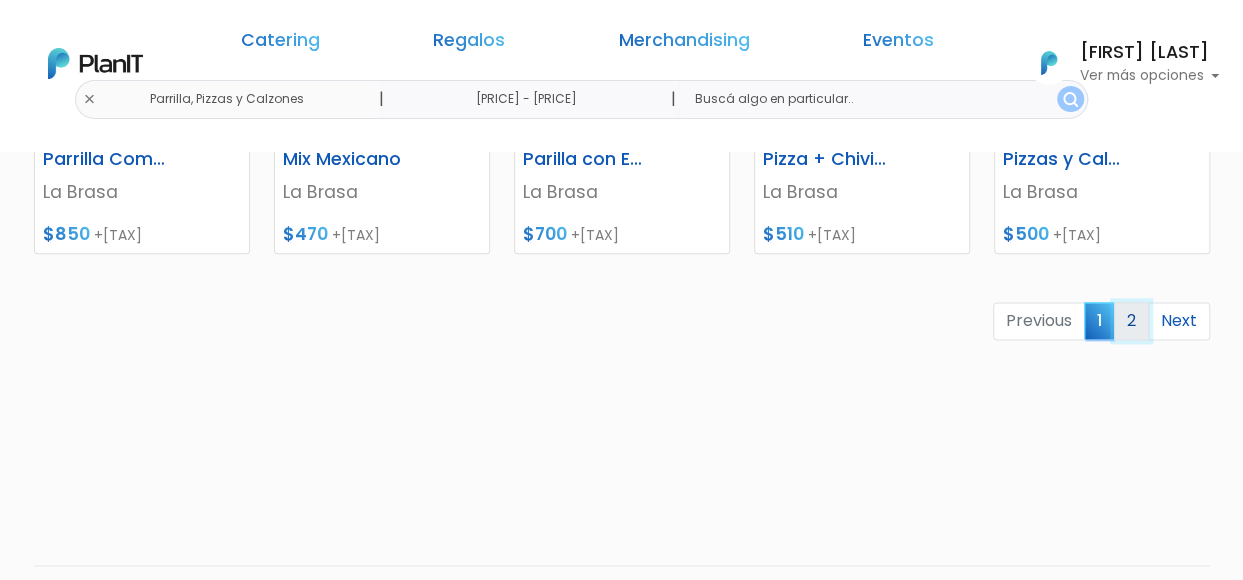 click on "2" at bounding box center (1131, 321) 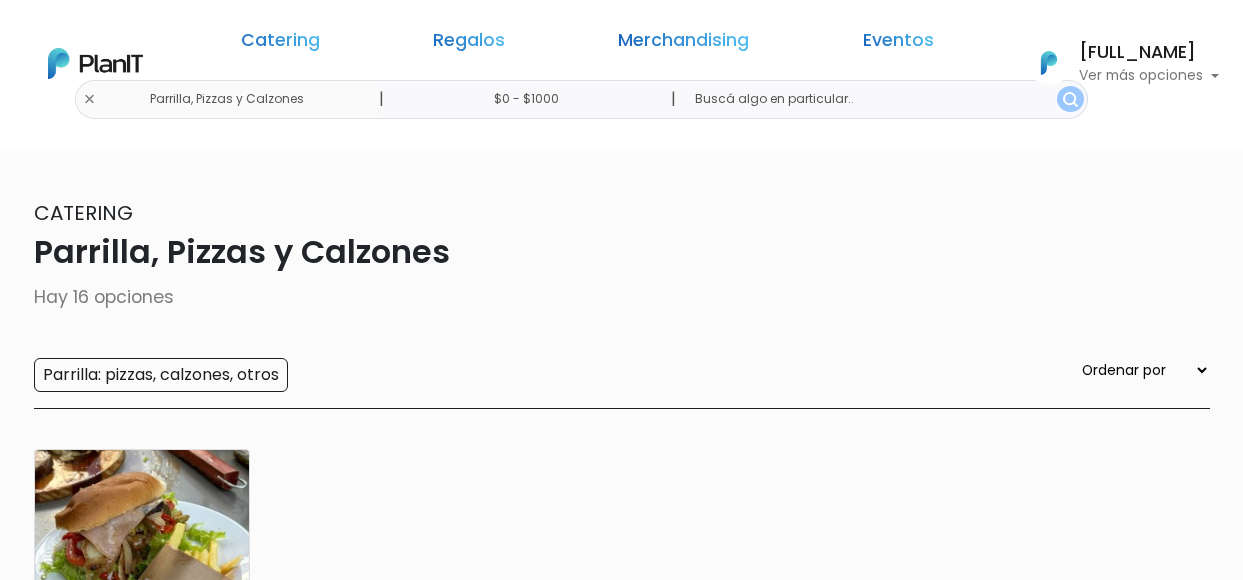 scroll, scrollTop: 0, scrollLeft: 0, axis: both 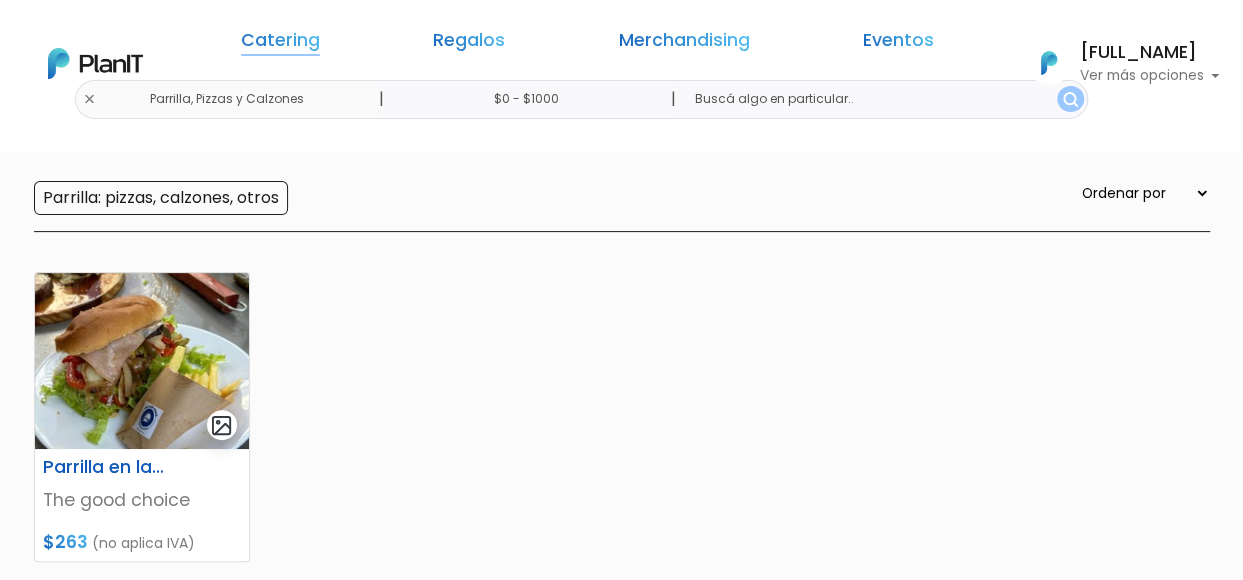 click on "Catering" at bounding box center (280, 44) 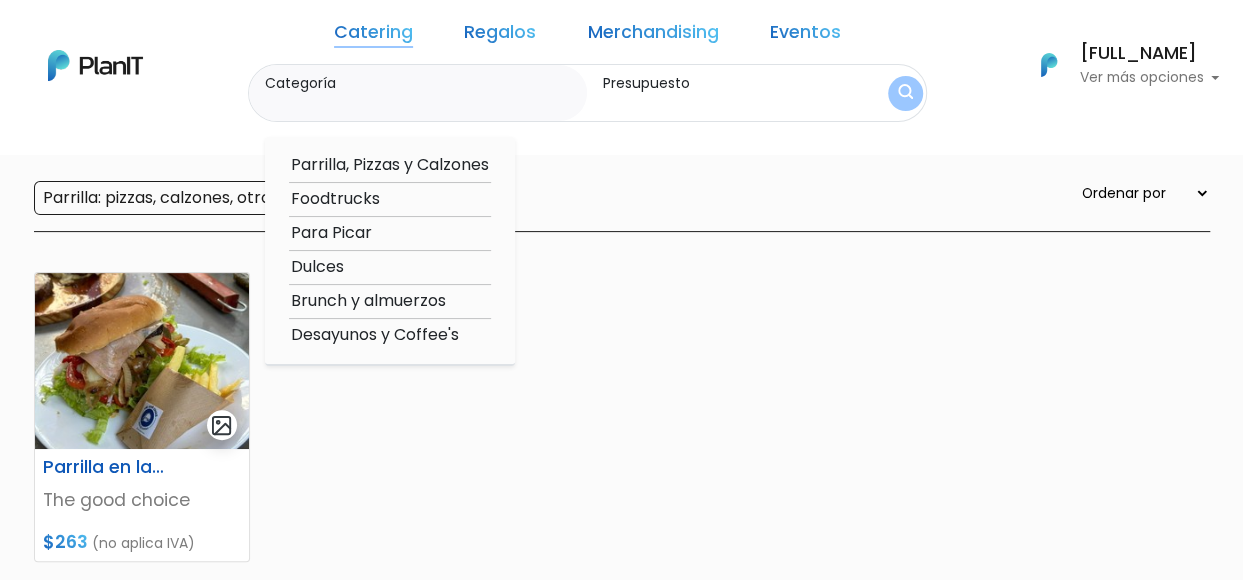 click on "Dulces" at bounding box center (390, 267) 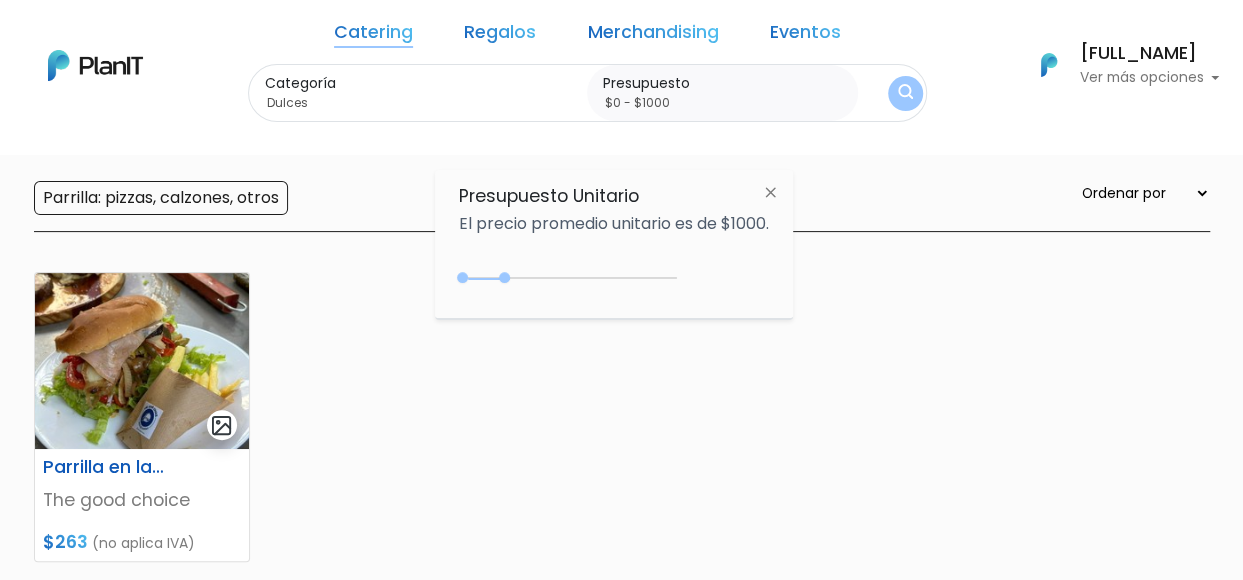 click at bounding box center (905, 93) 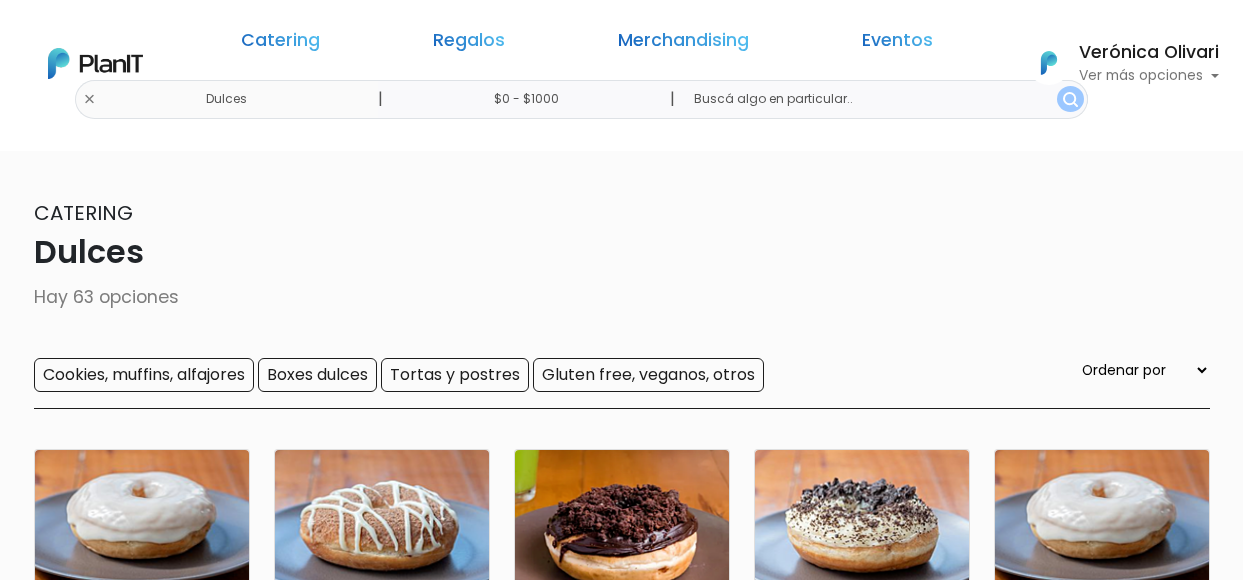 scroll, scrollTop: 0, scrollLeft: 0, axis: both 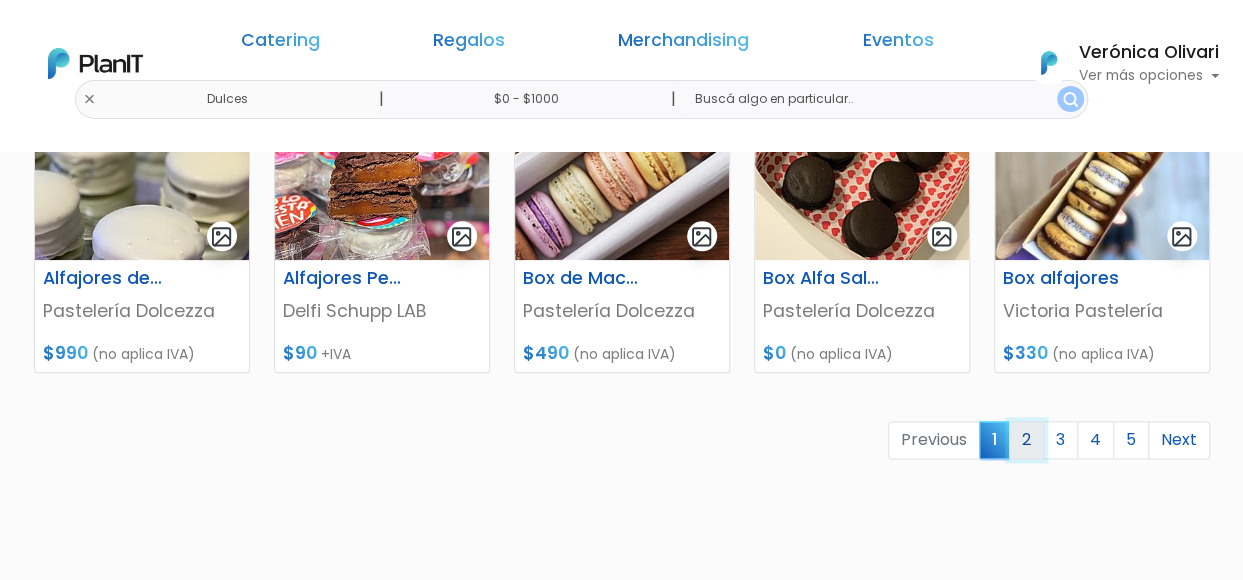 click on "2" at bounding box center (1026, 440) 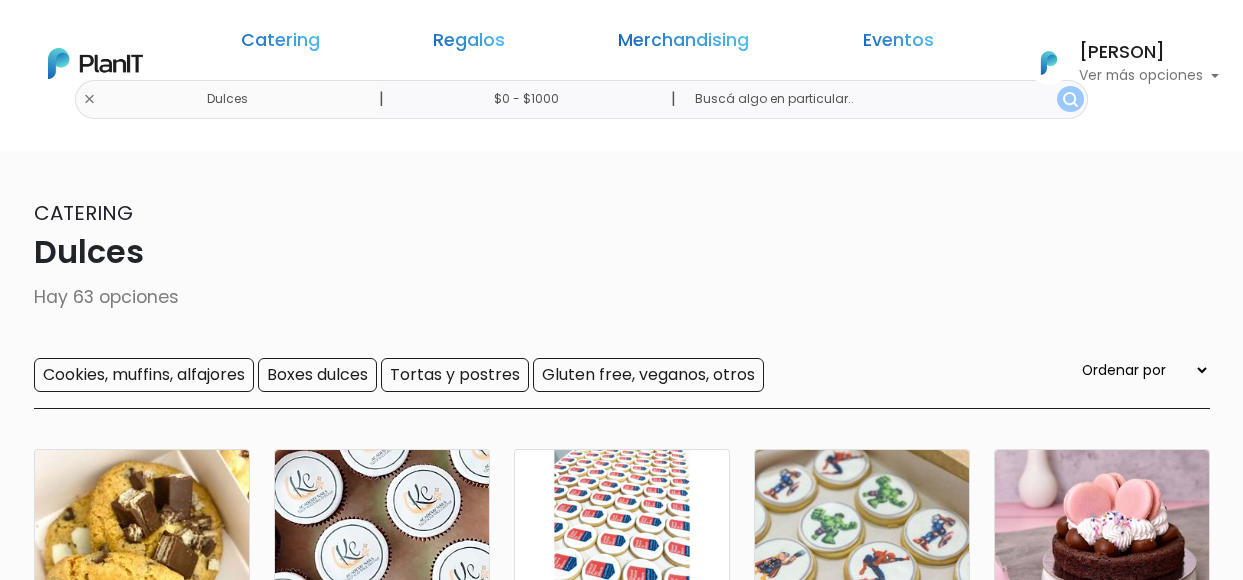 scroll, scrollTop: 0, scrollLeft: 0, axis: both 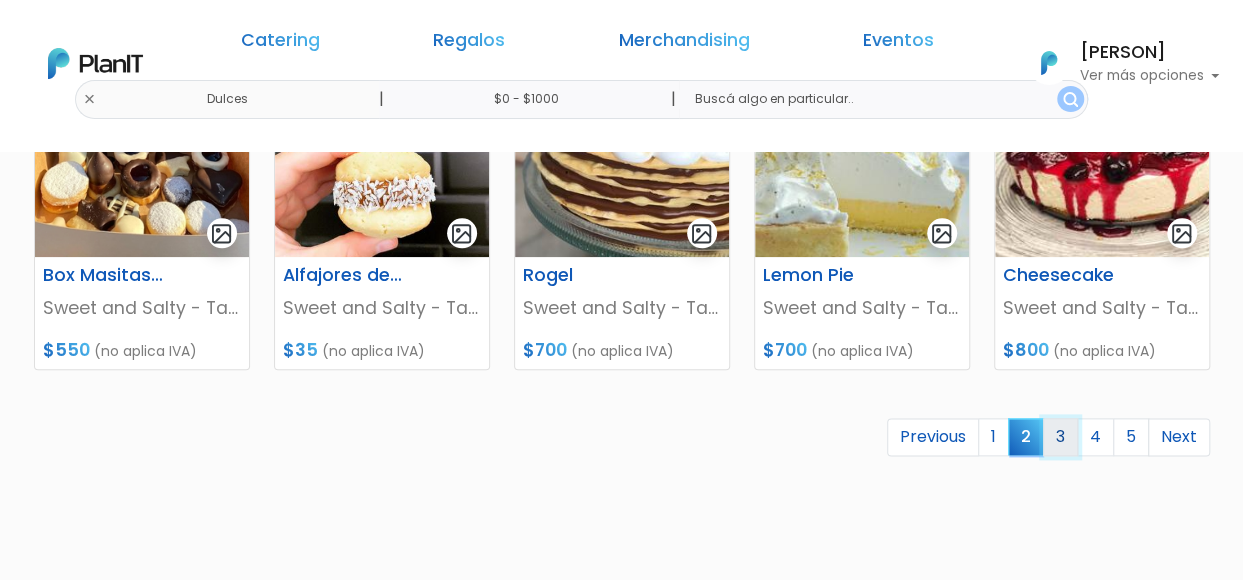 click on "3" at bounding box center [1060, 437] 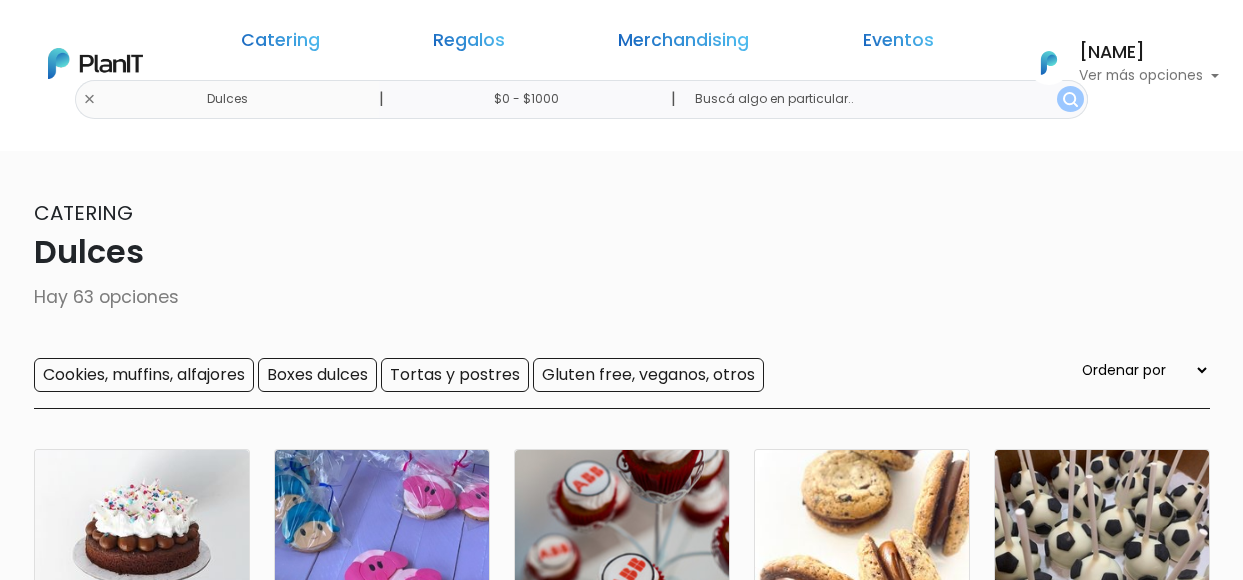 scroll, scrollTop: 0, scrollLeft: 0, axis: both 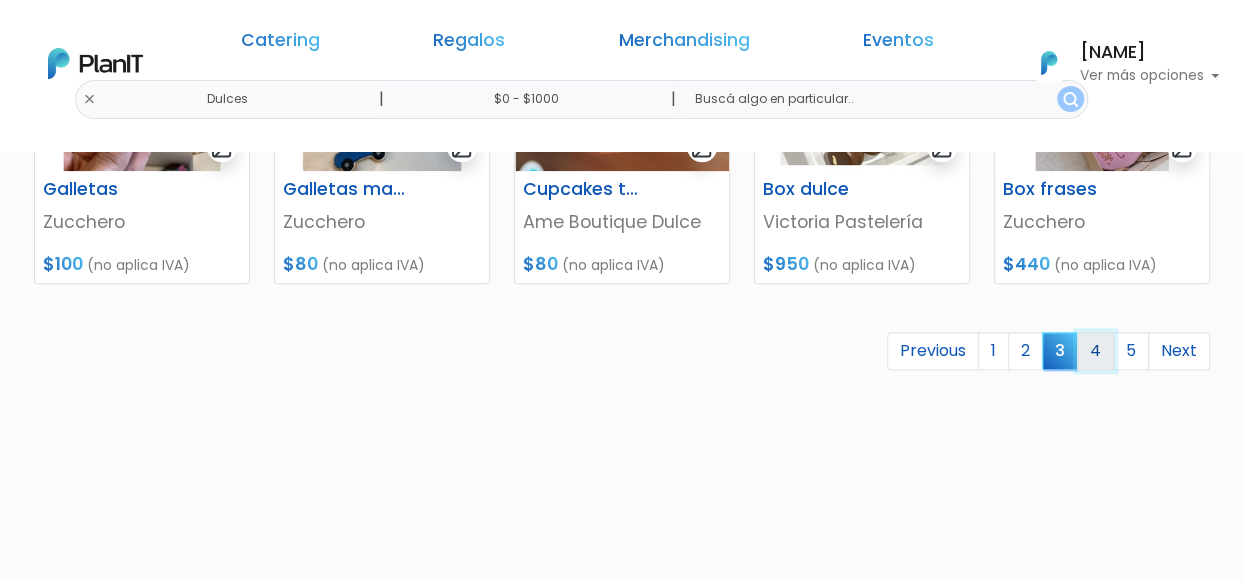 click on "4" at bounding box center (1095, 351) 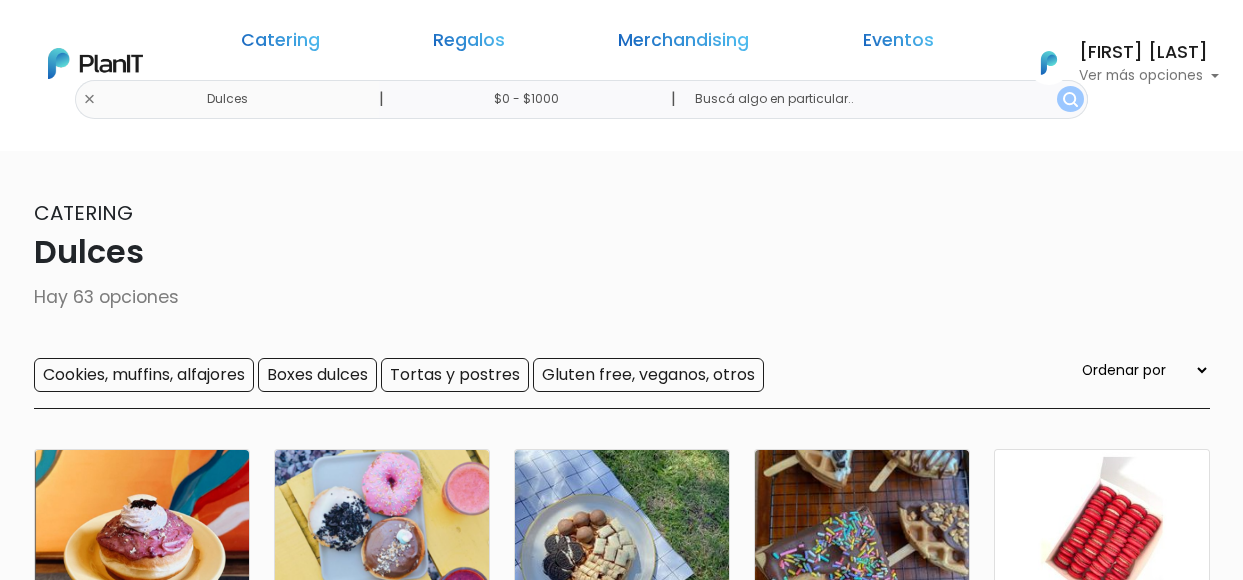 scroll, scrollTop: 0, scrollLeft: 0, axis: both 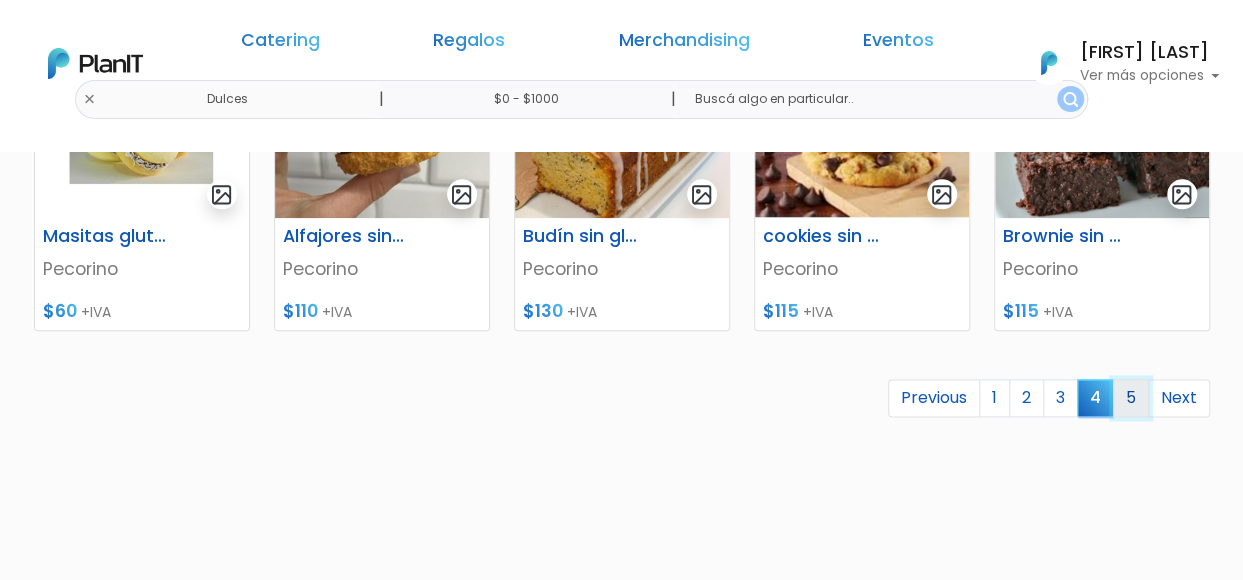 click on "5" at bounding box center (1131, 398) 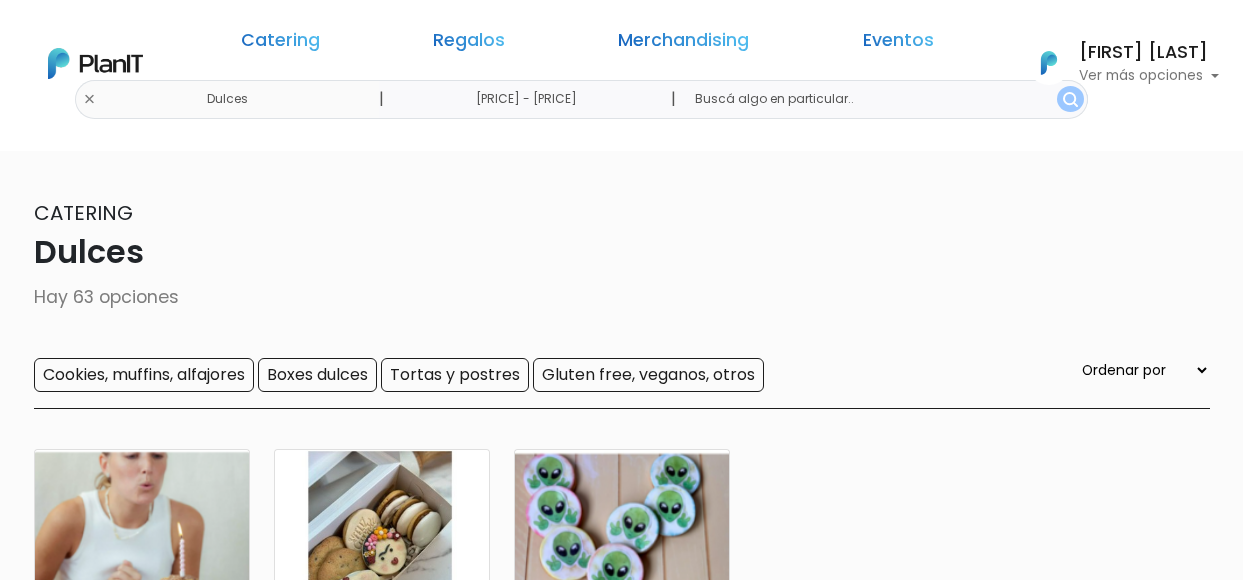 scroll, scrollTop: 0, scrollLeft: 0, axis: both 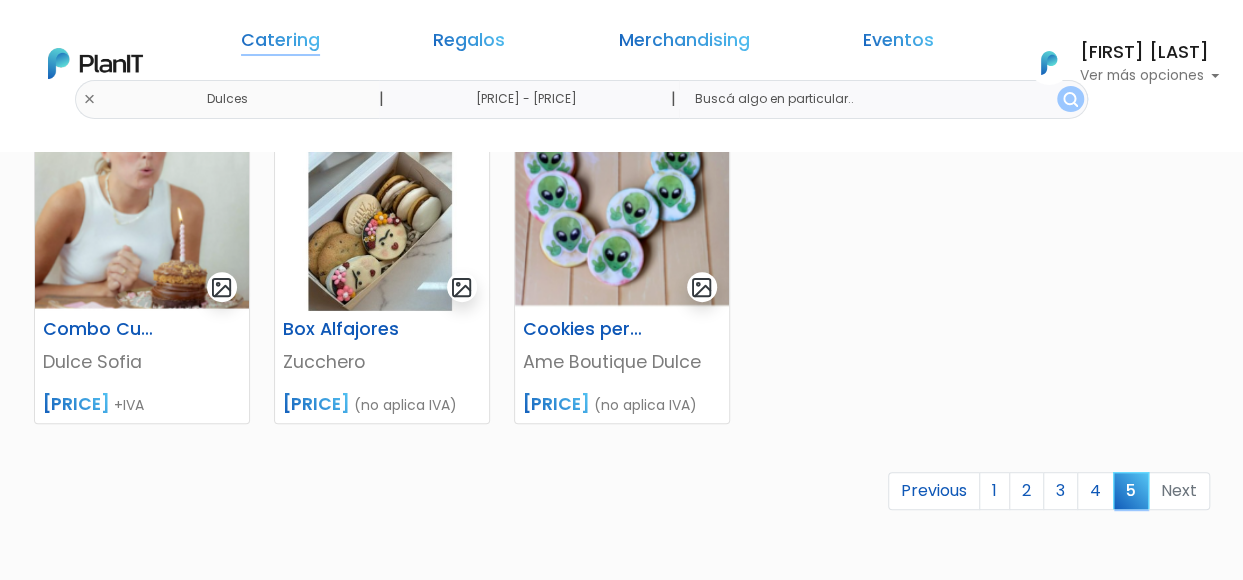 click on "Catering" at bounding box center (280, 44) 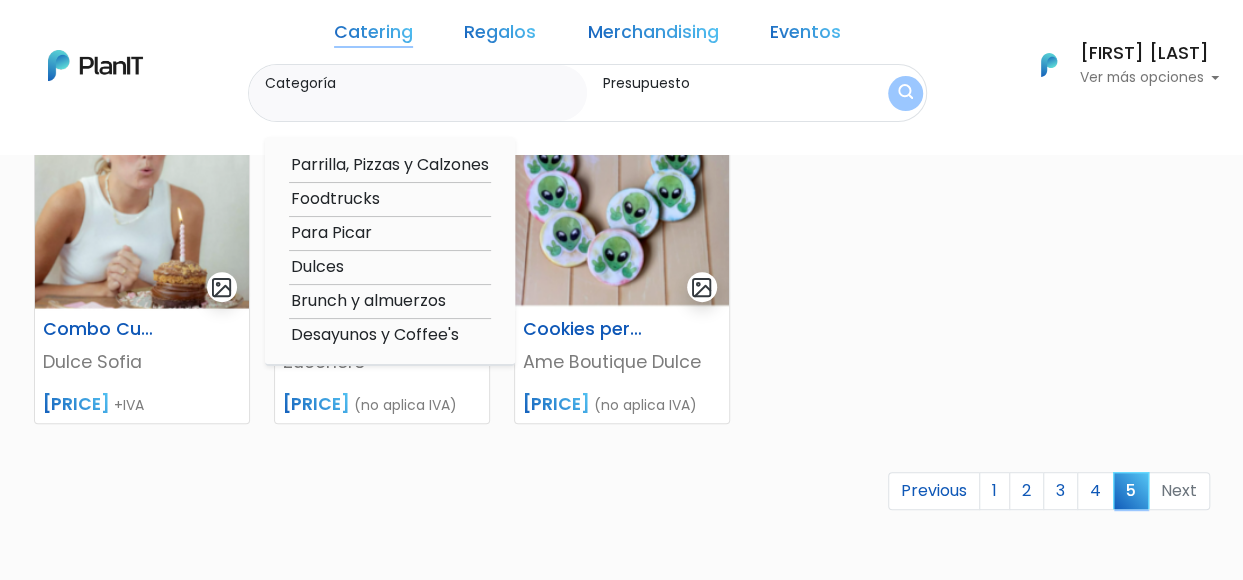 click on "Para Picar" at bounding box center [390, 233] 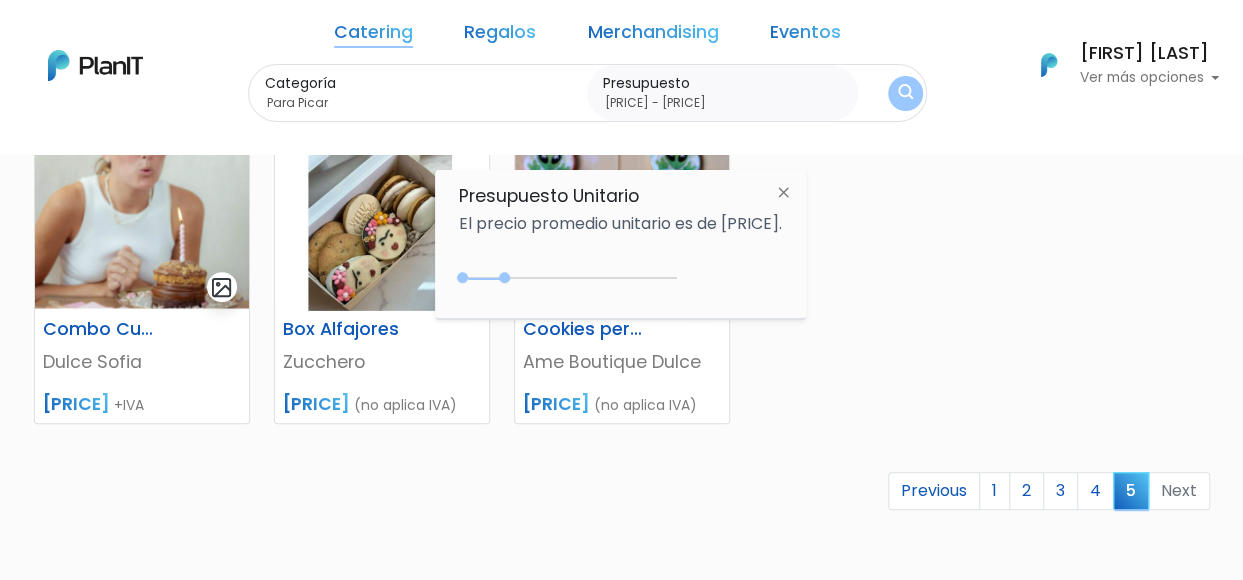 click at bounding box center (905, 93) 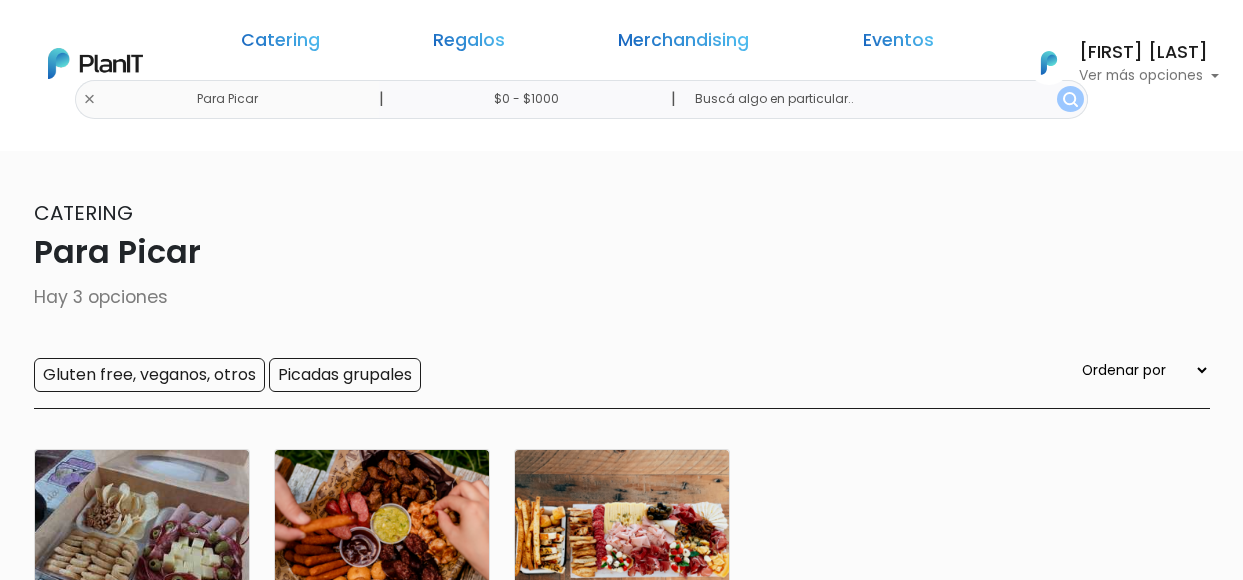 scroll, scrollTop: 0, scrollLeft: 0, axis: both 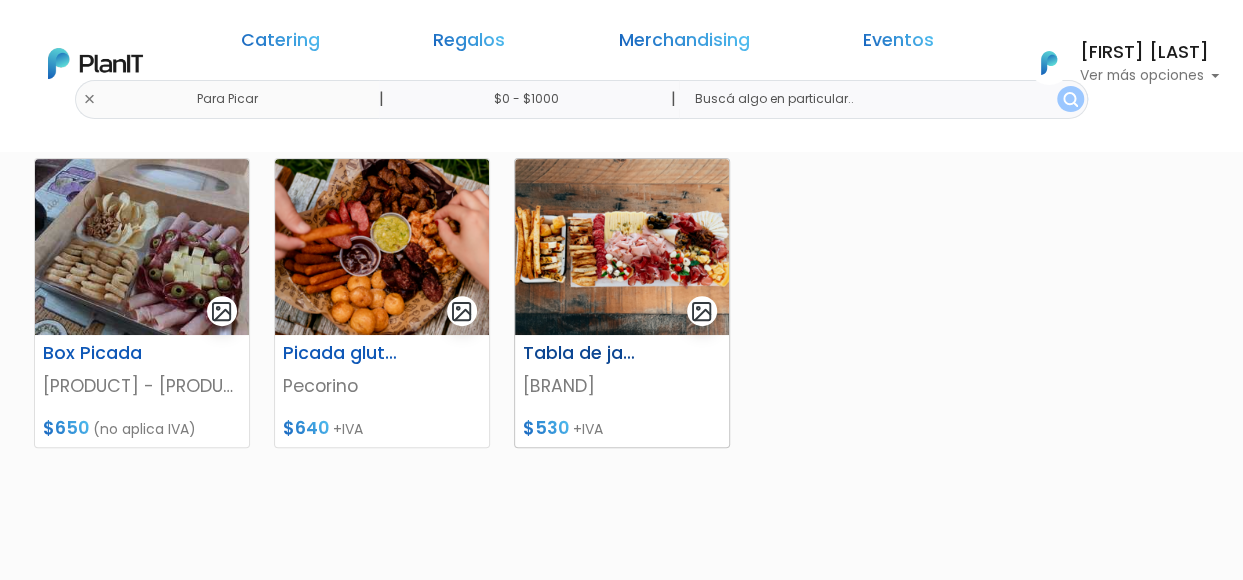 click on "La Petite Patisserie de Flor" at bounding box center [622, 386] 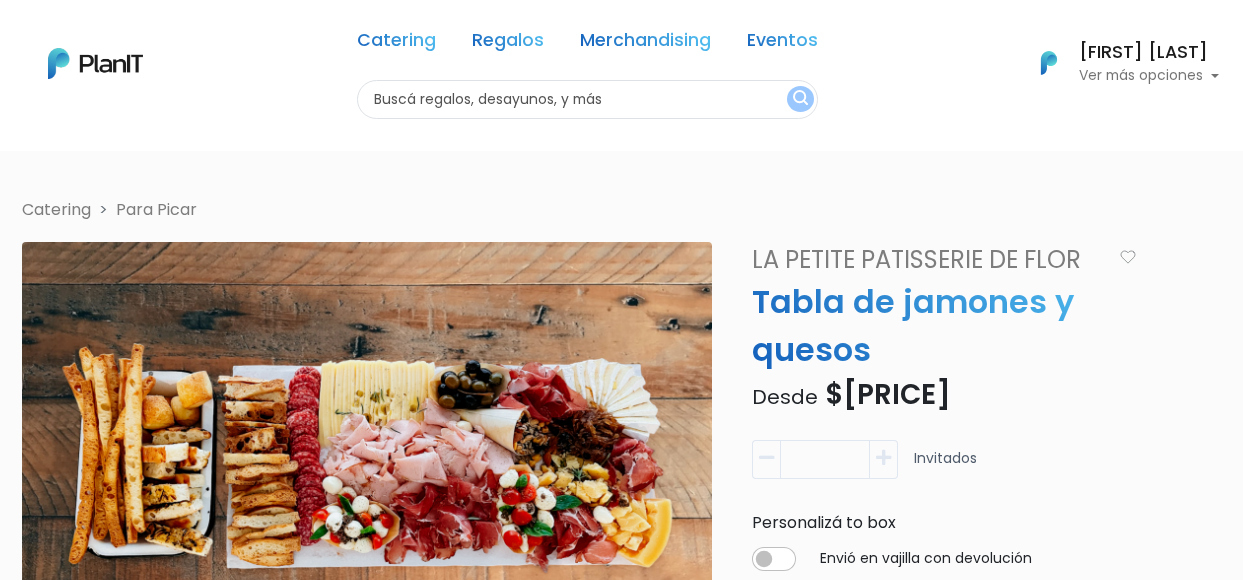 scroll, scrollTop: 0, scrollLeft: 0, axis: both 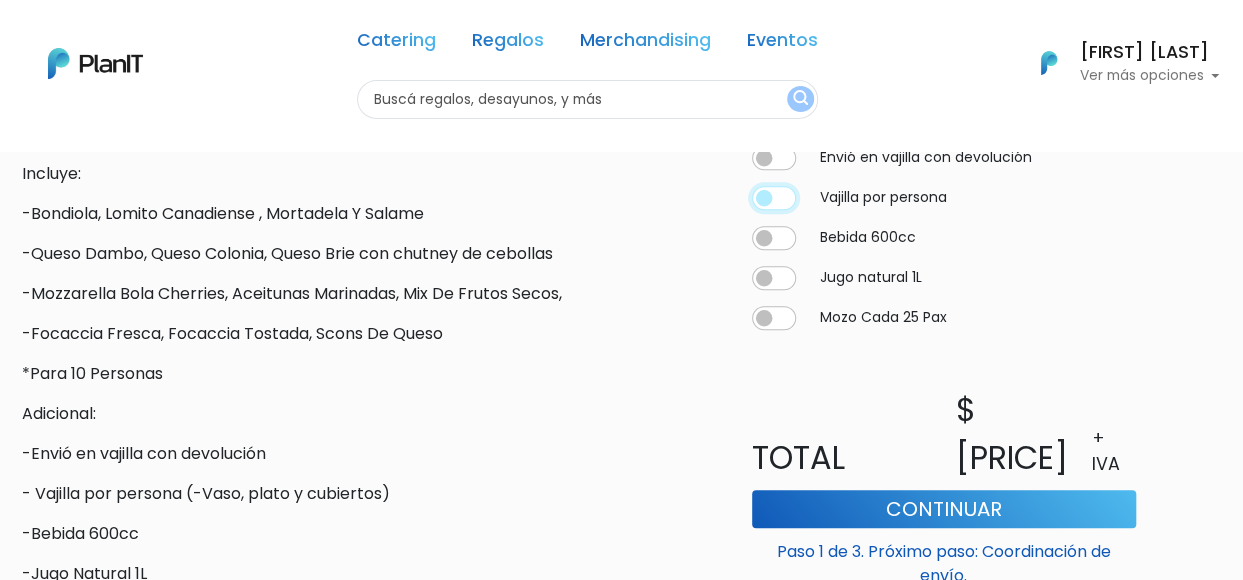 click at bounding box center (774, 158) 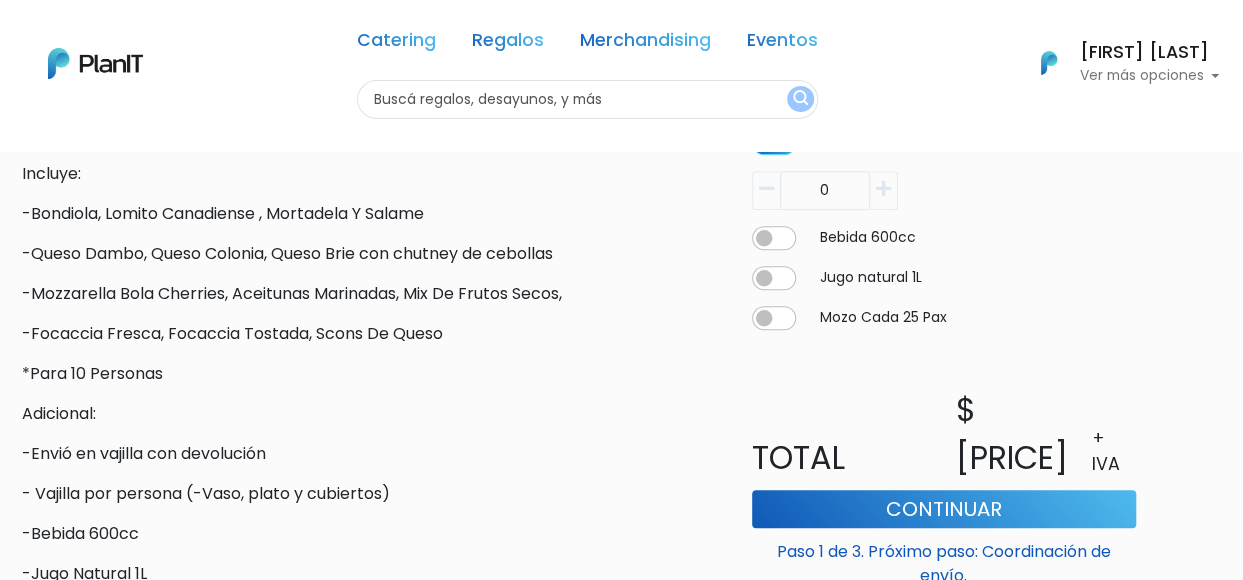 click at bounding box center [0, 0] 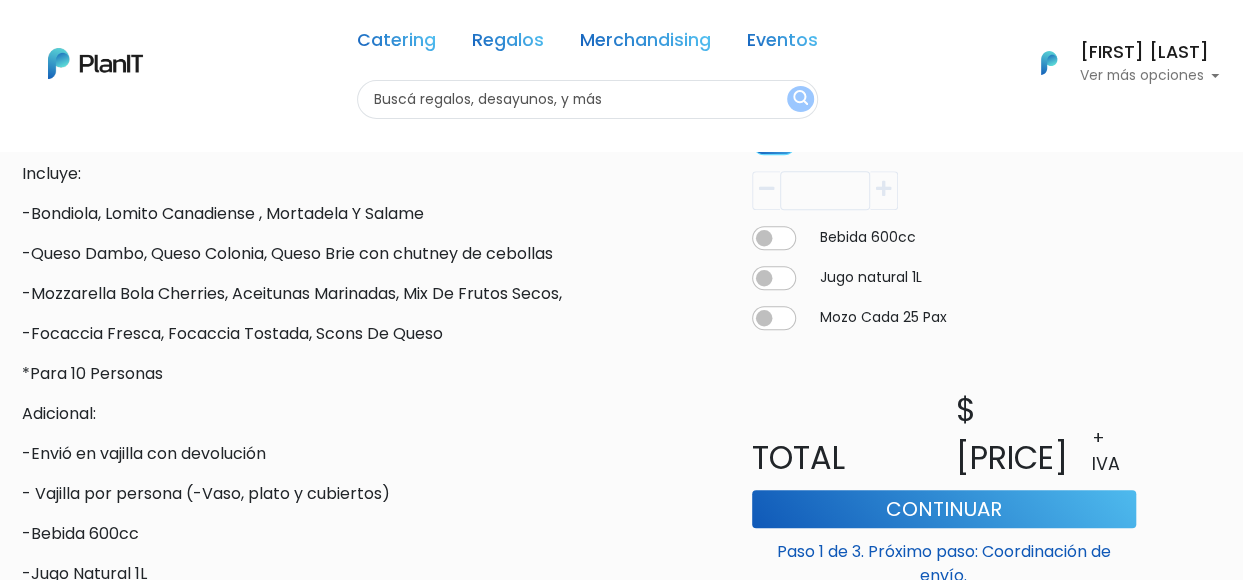 type 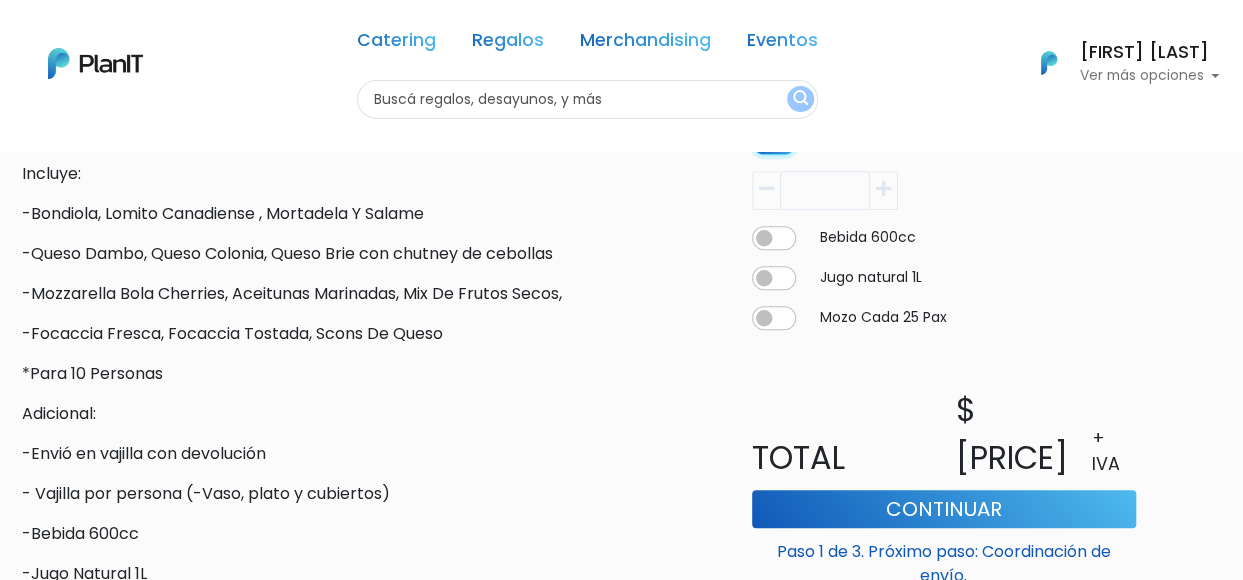click at bounding box center [774, 103] 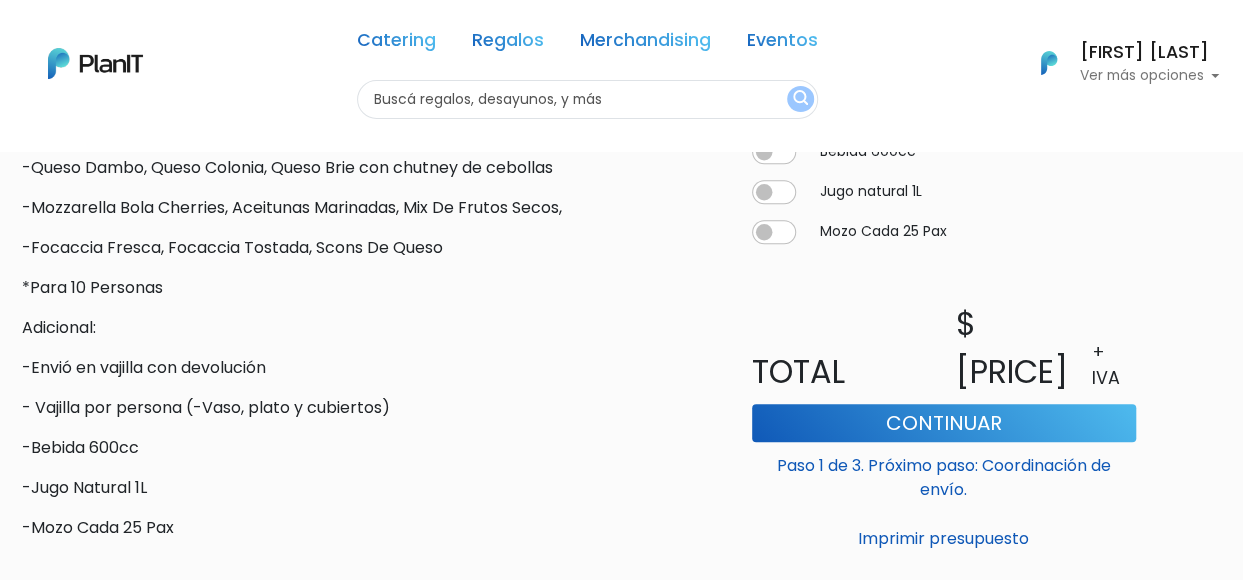 scroll, scrollTop: 717, scrollLeft: 0, axis: vertical 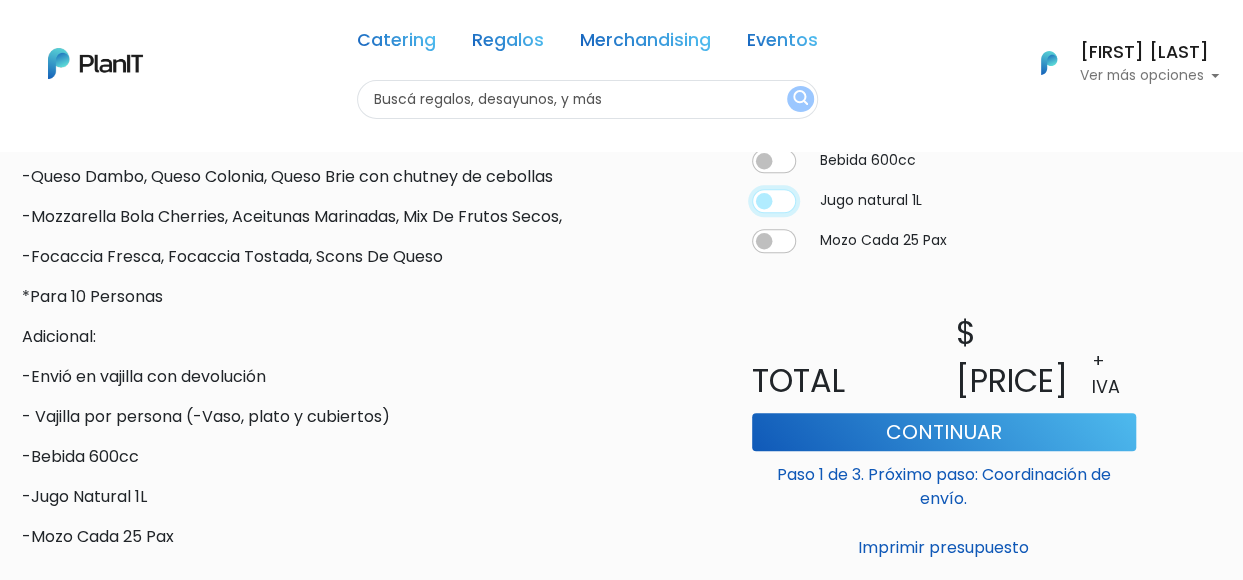 click at bounding box center [774, 81] 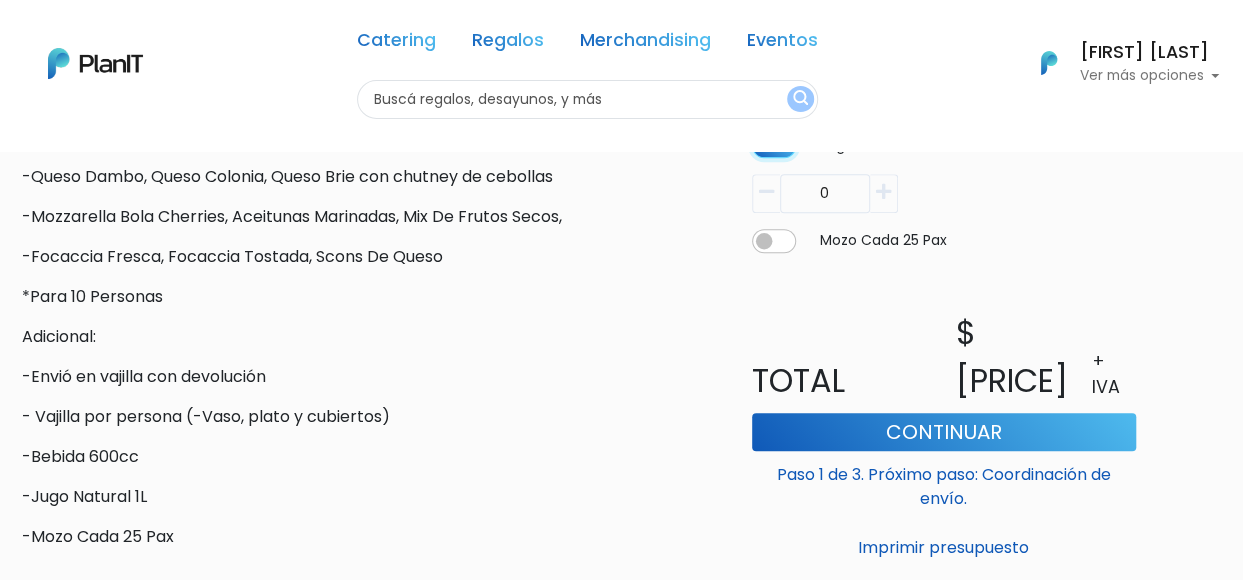 click at bounding box center (774, 26) 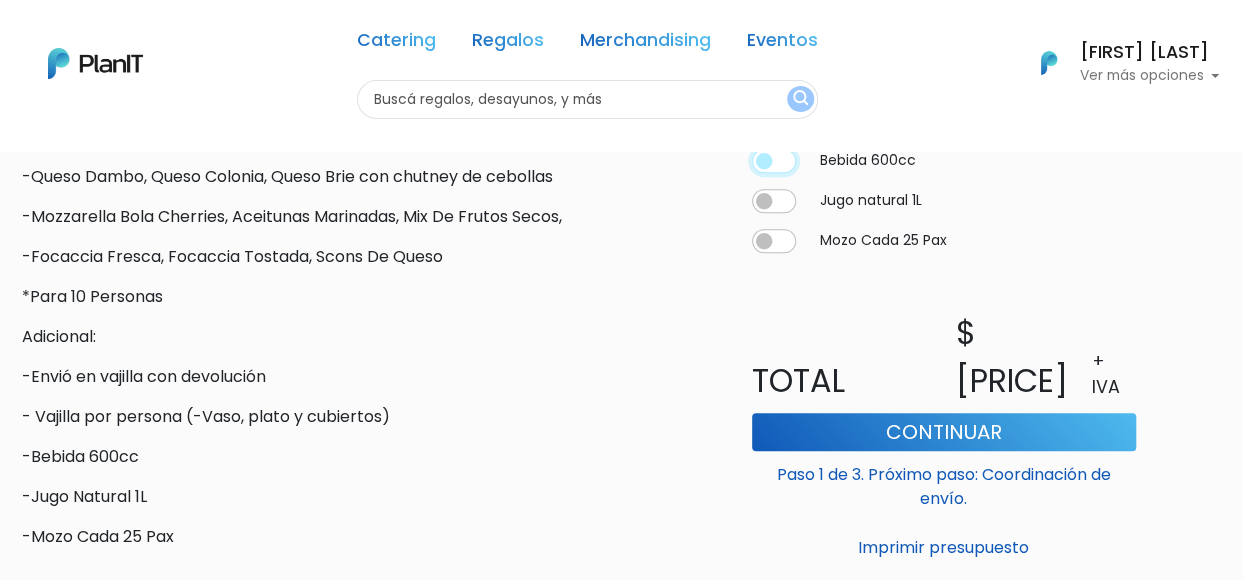 click at bounding box center [774, 81] 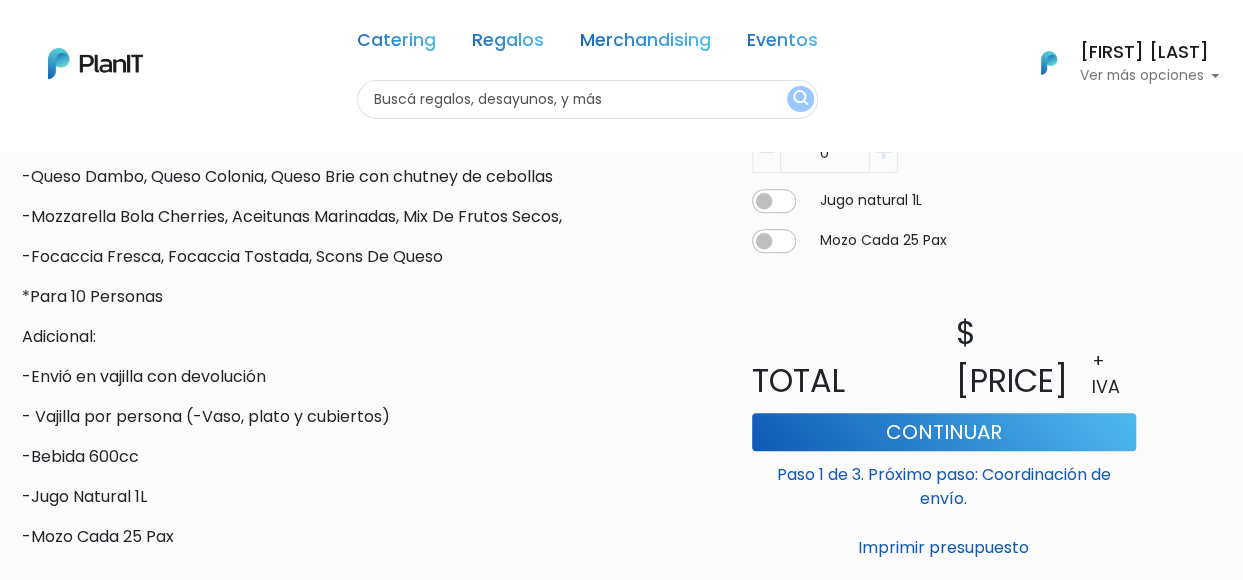 click at bounding box center (0, 0) 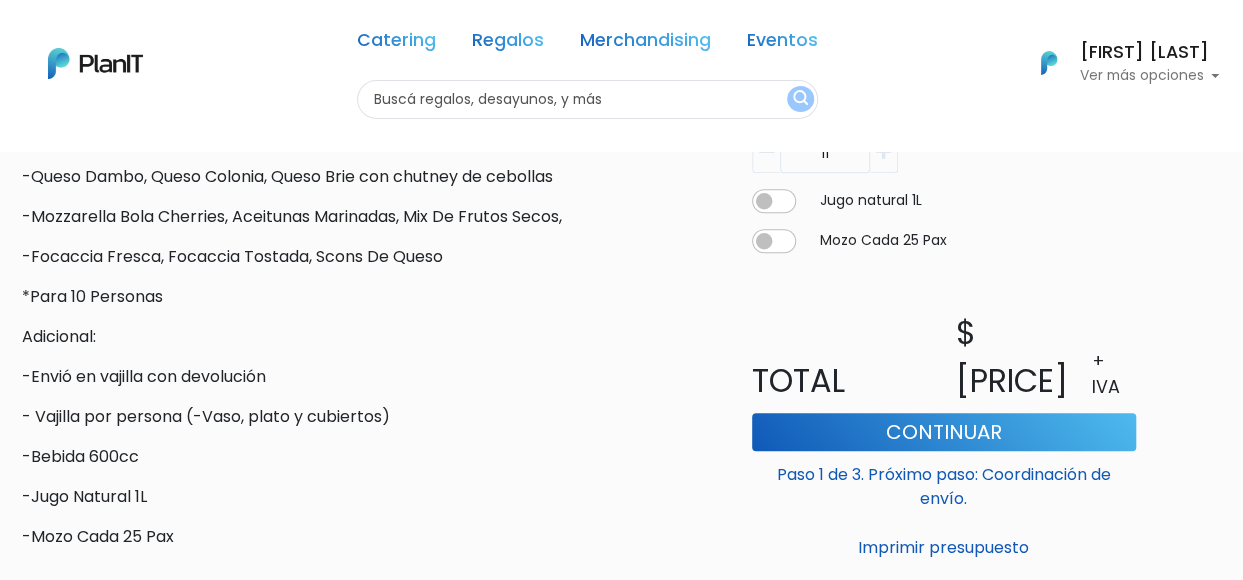click at bounding box center (774, 26) 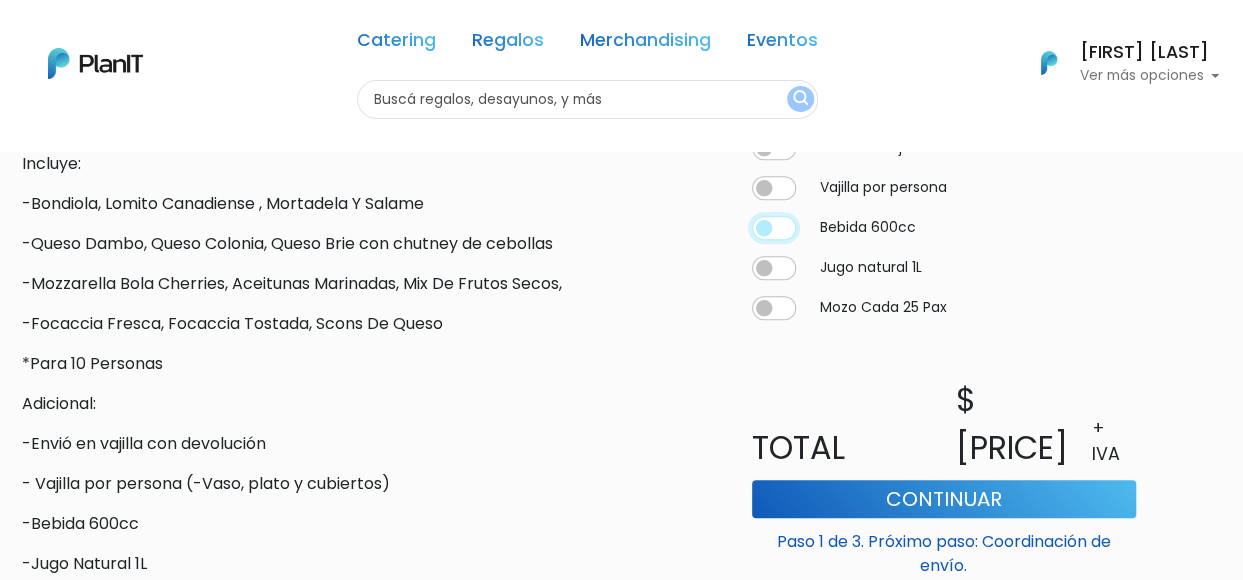 scroll, scrollTop: 641, scrollLeft: 0, axis: vertical 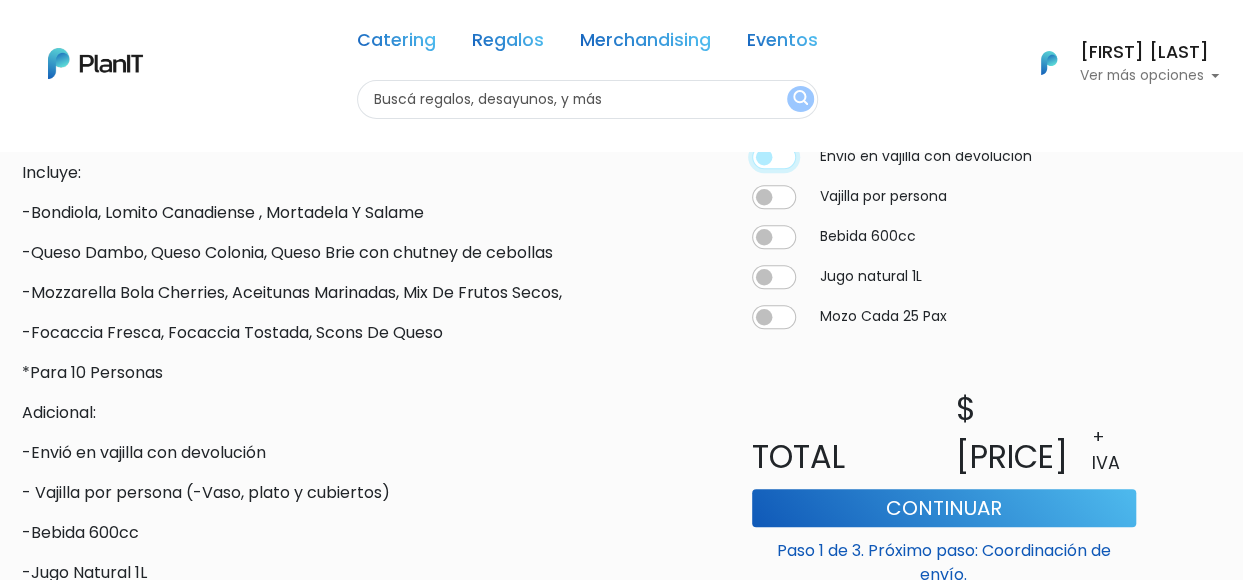click at bounding box center [774, 157] 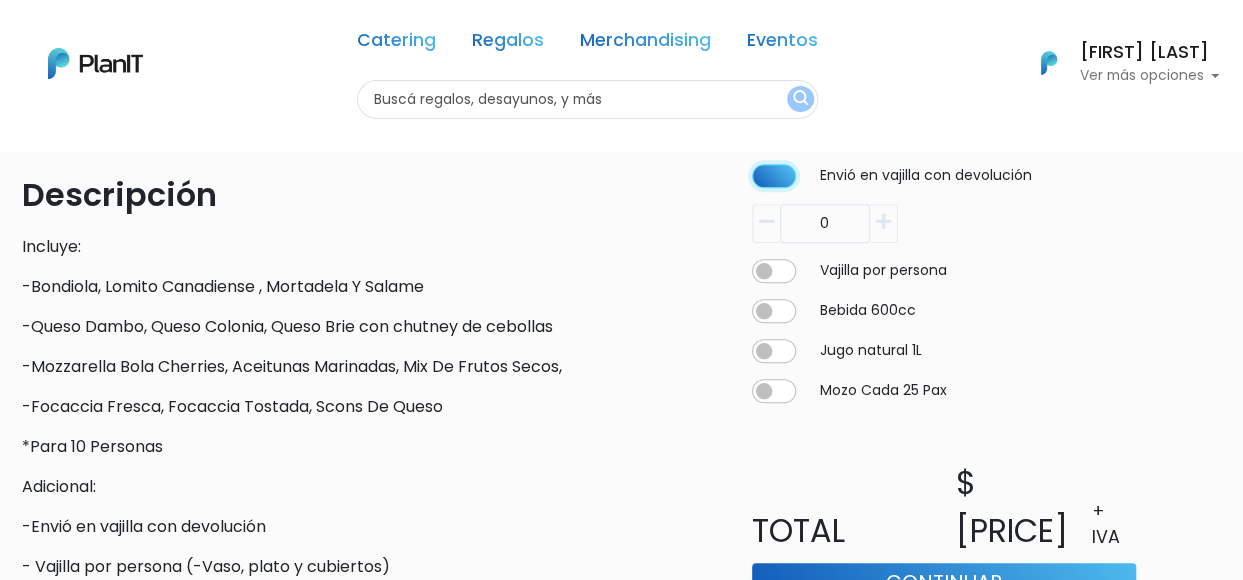 scroll, scrollTop: 564, scrollLeft: 0, axis: vertical 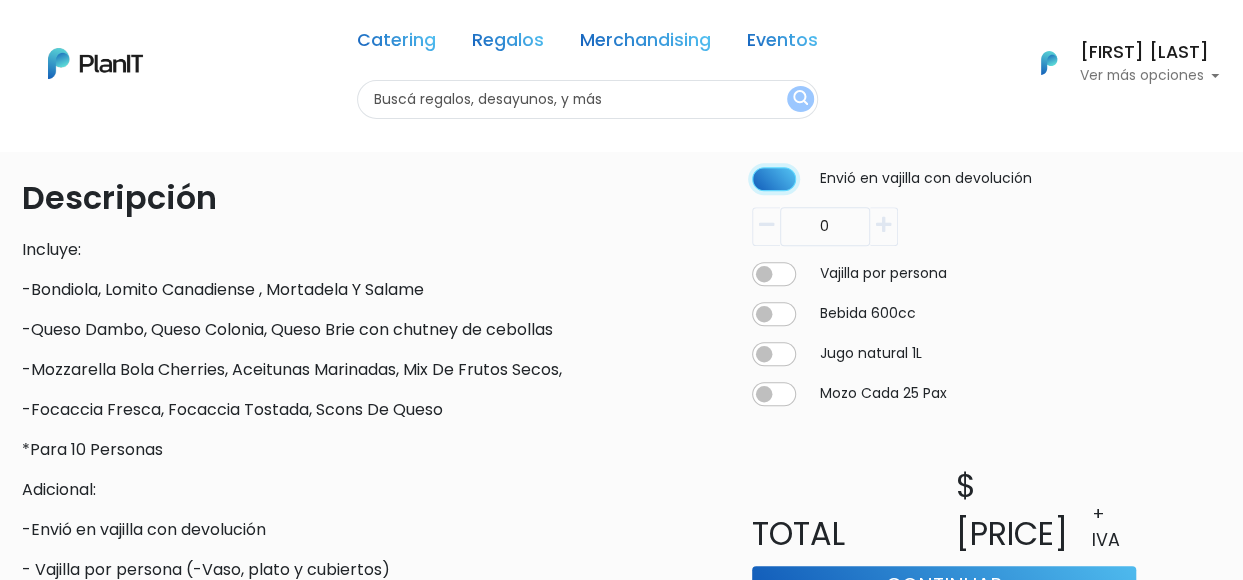 click at bounding box center (774, 179) 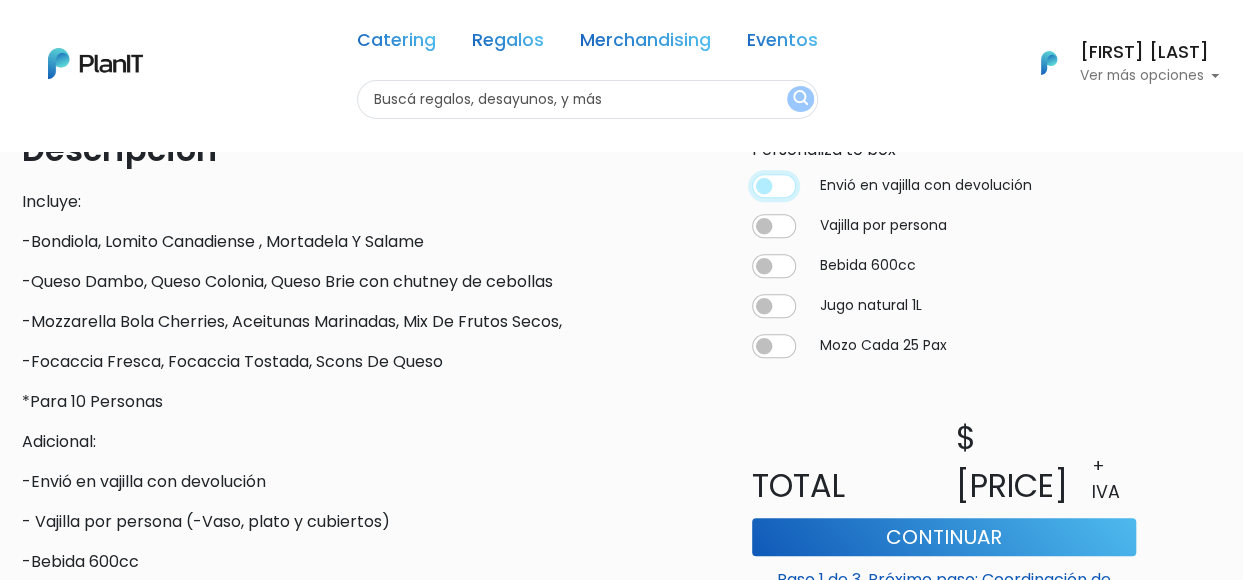 scroll, scrollTop: 608, scrollLeft: 0, axis: vertical 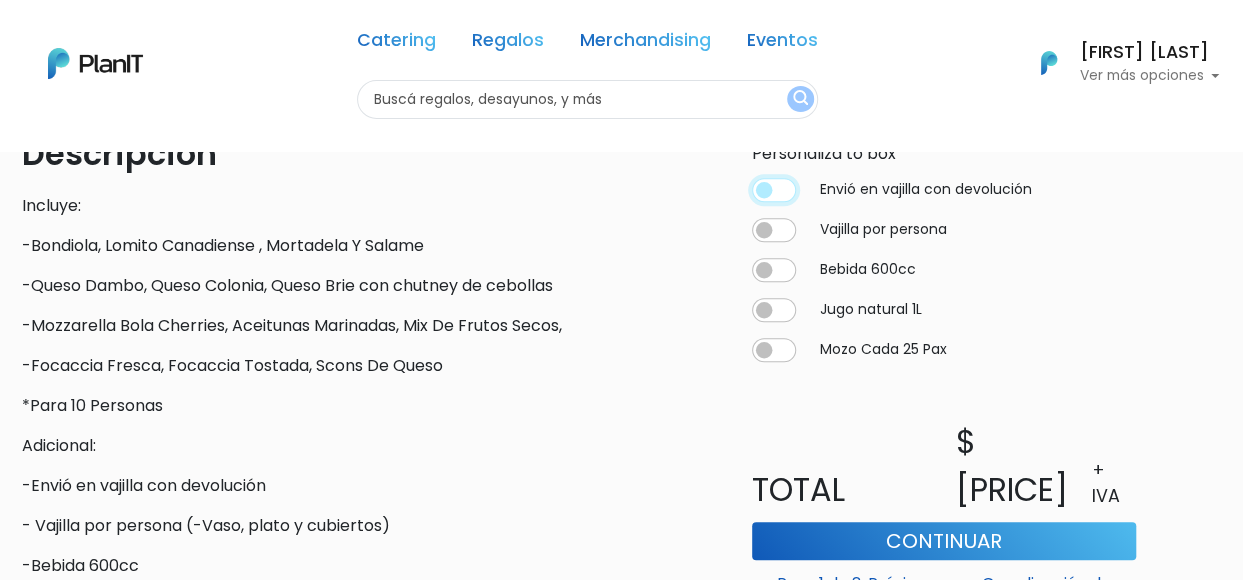 click at bounding box center [774, 190] 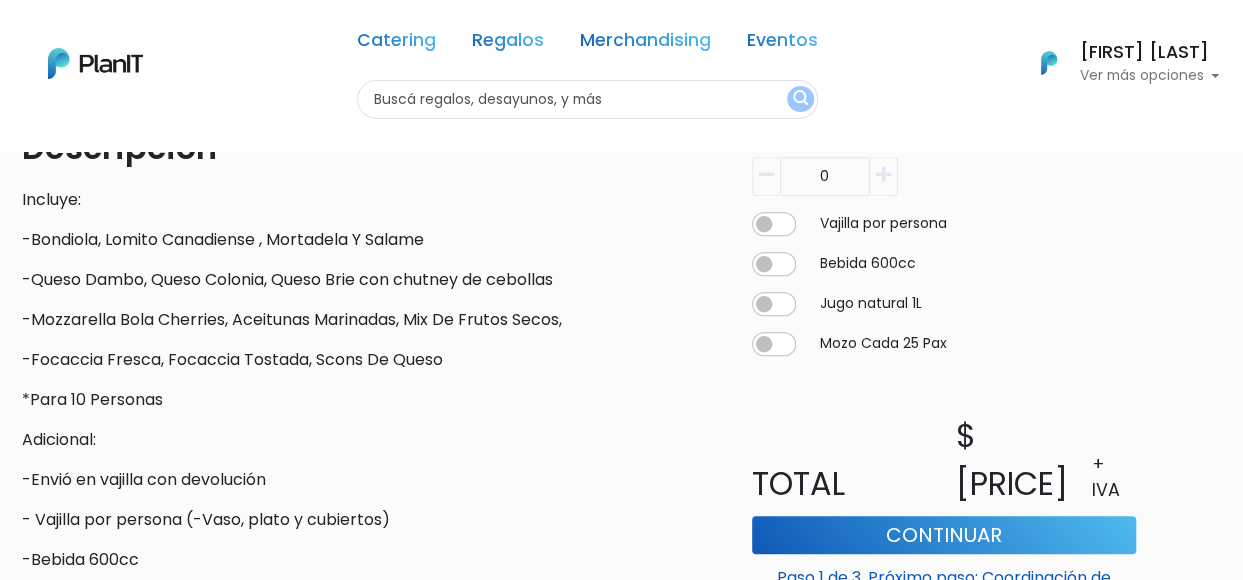 scroll, scrollTop: 611, scrollLeft: 0, axis: vertical 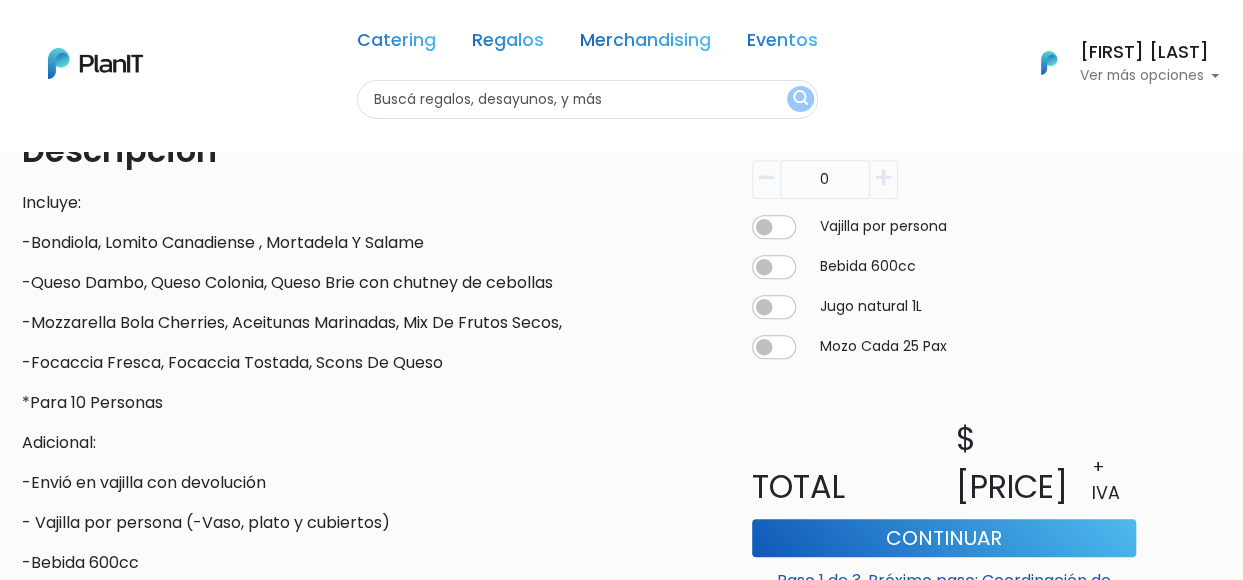 click at bounding box center [774, 132] 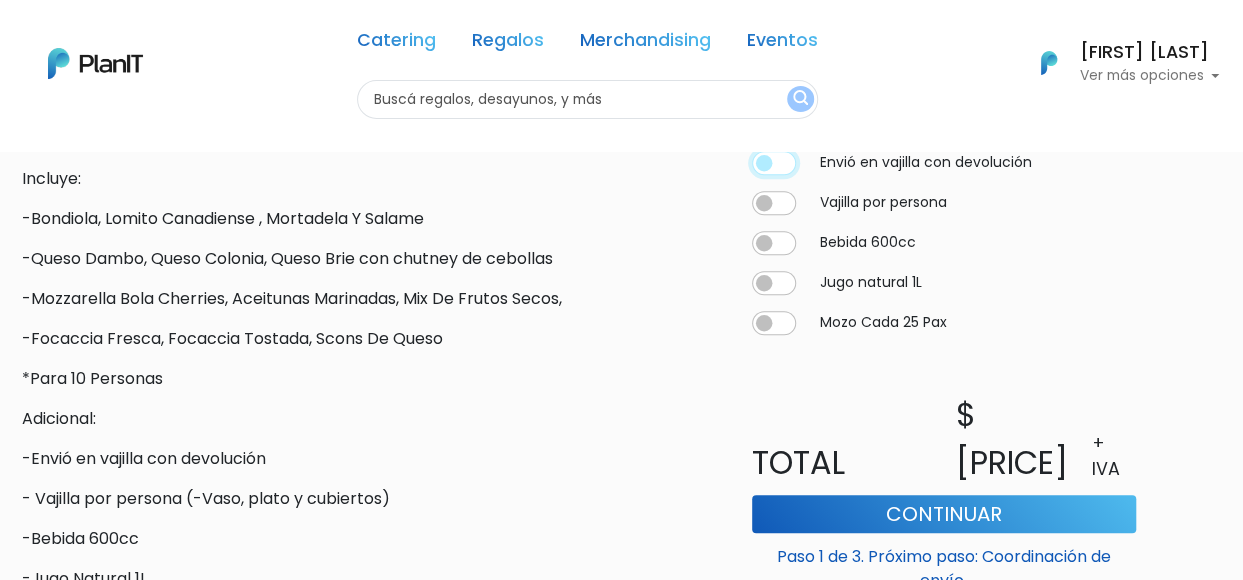 scroll, scrollTop: 636, scrollLeft: 0, axis: vertical 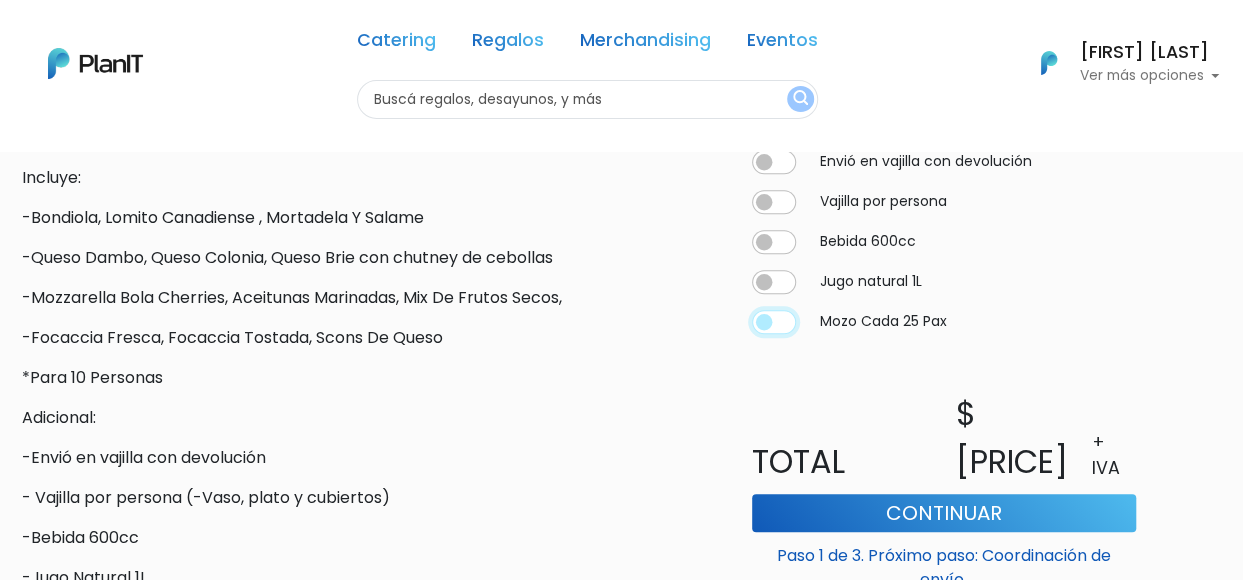 click at bounding box center [774, 162] 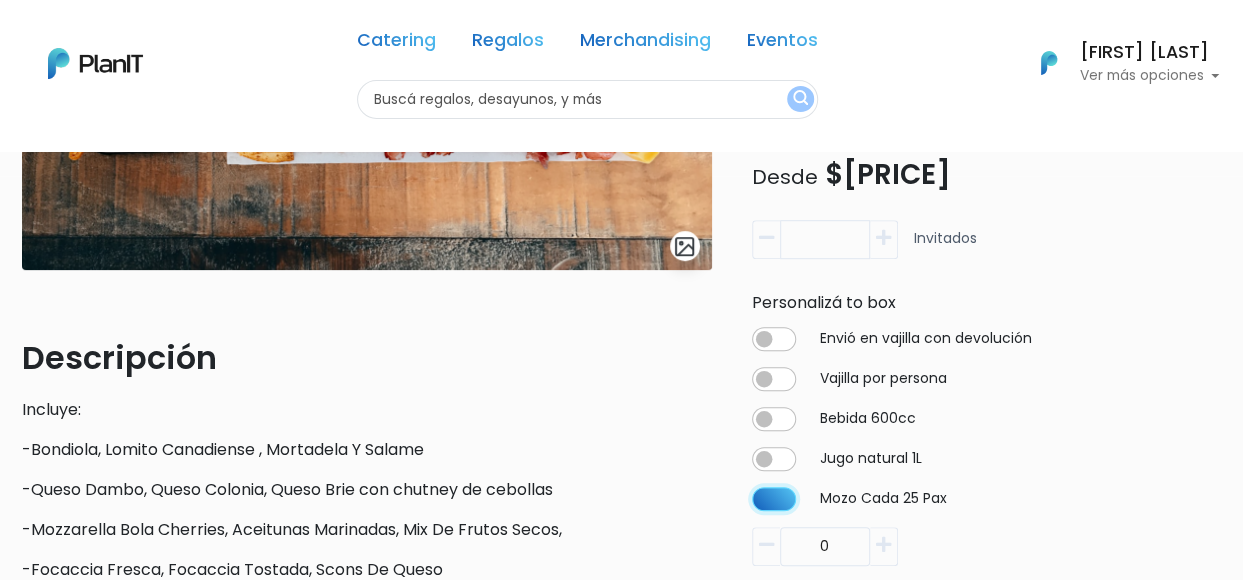 scroll, scrollTop: 405, scrollLeft: 0, axis: vertical 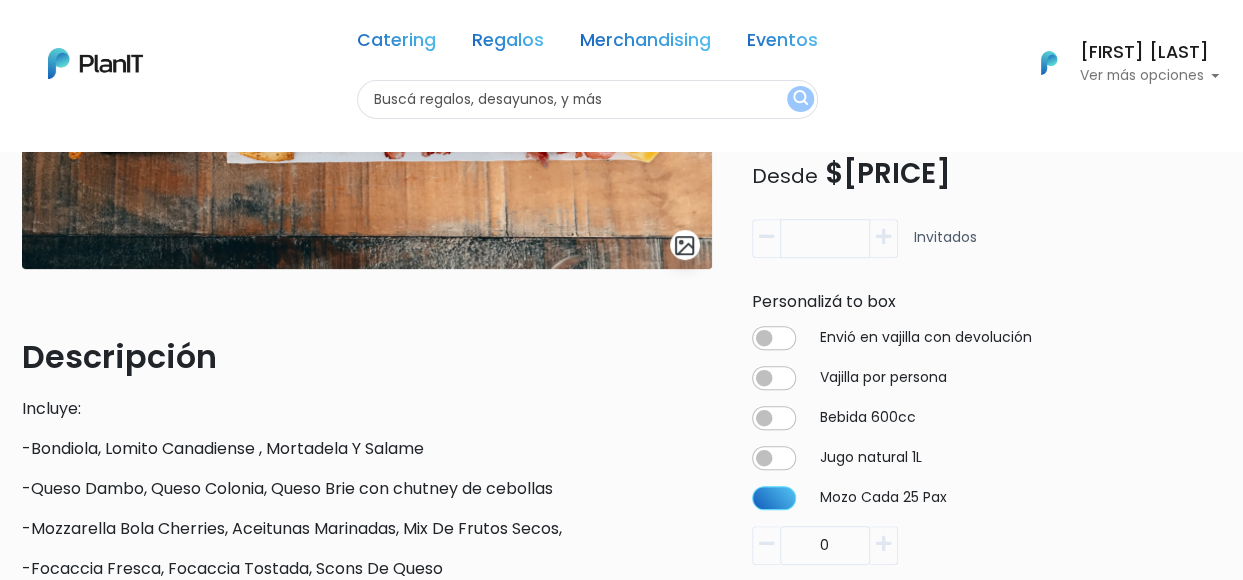 click on "10" at bounding box center (825, 238) 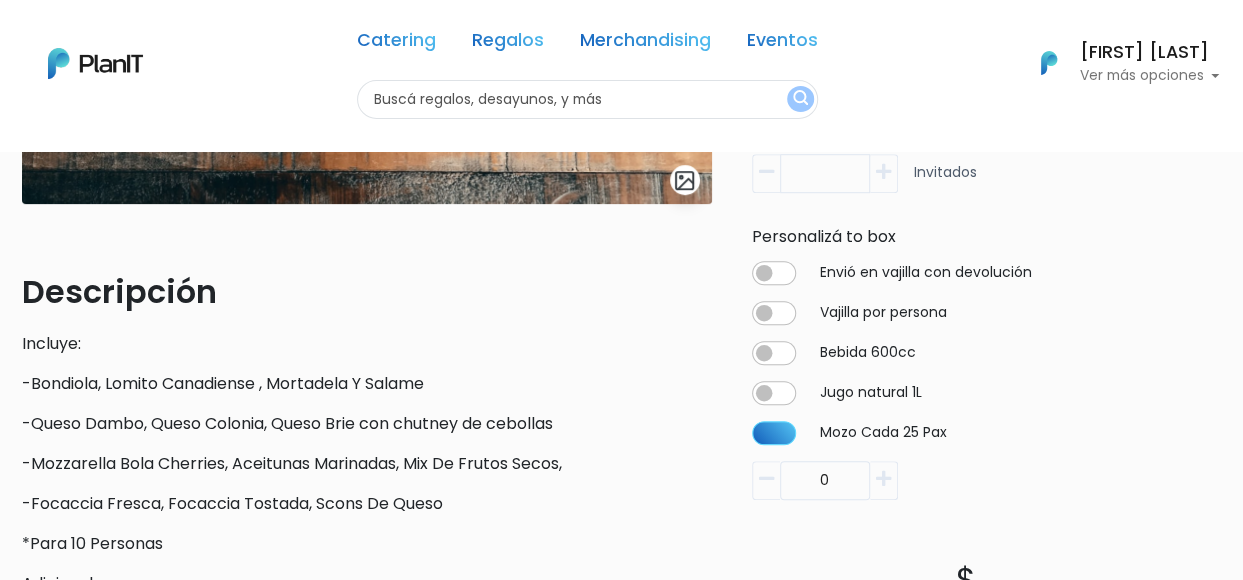 scroll, scrollTop: 512, scrollLeft: 0, axis: vertical 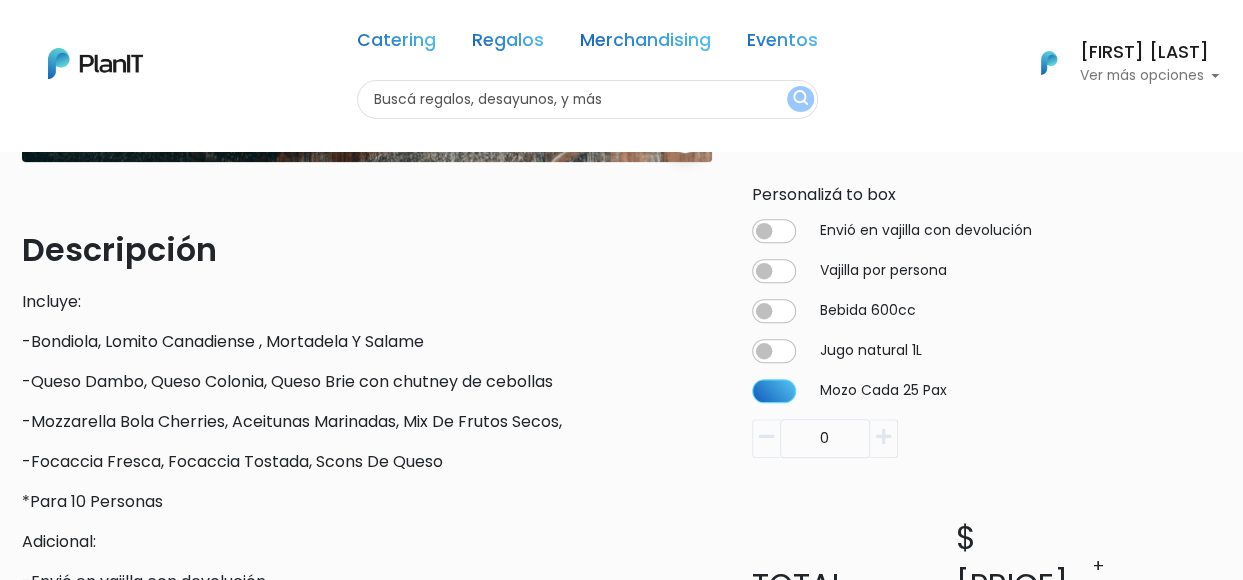 type on "1" 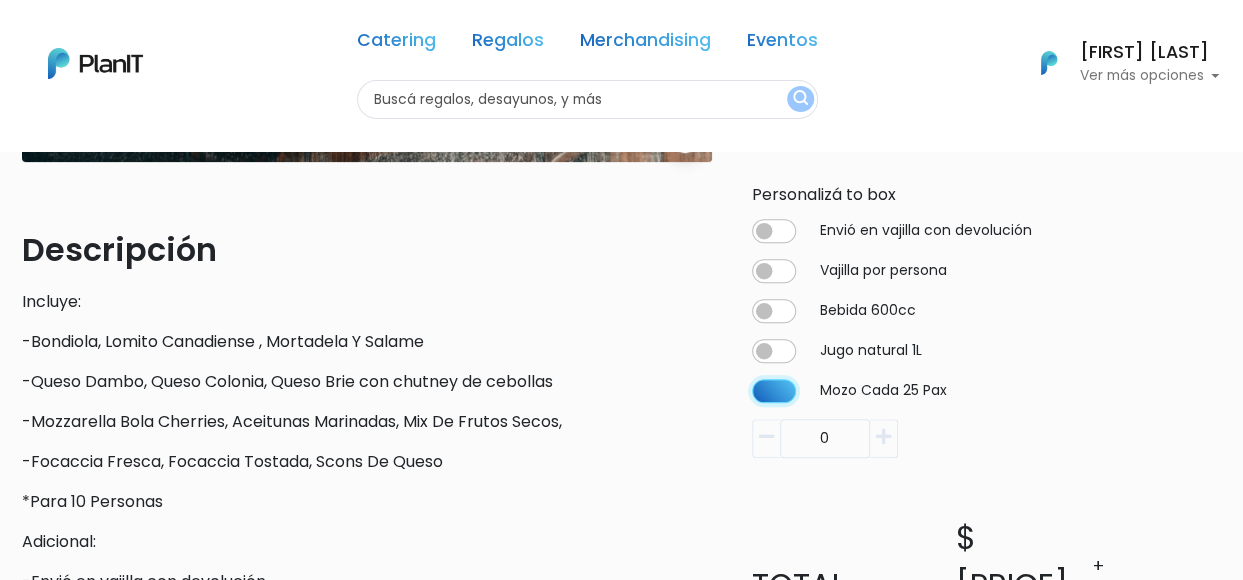 click at bounding box center [774, 231] 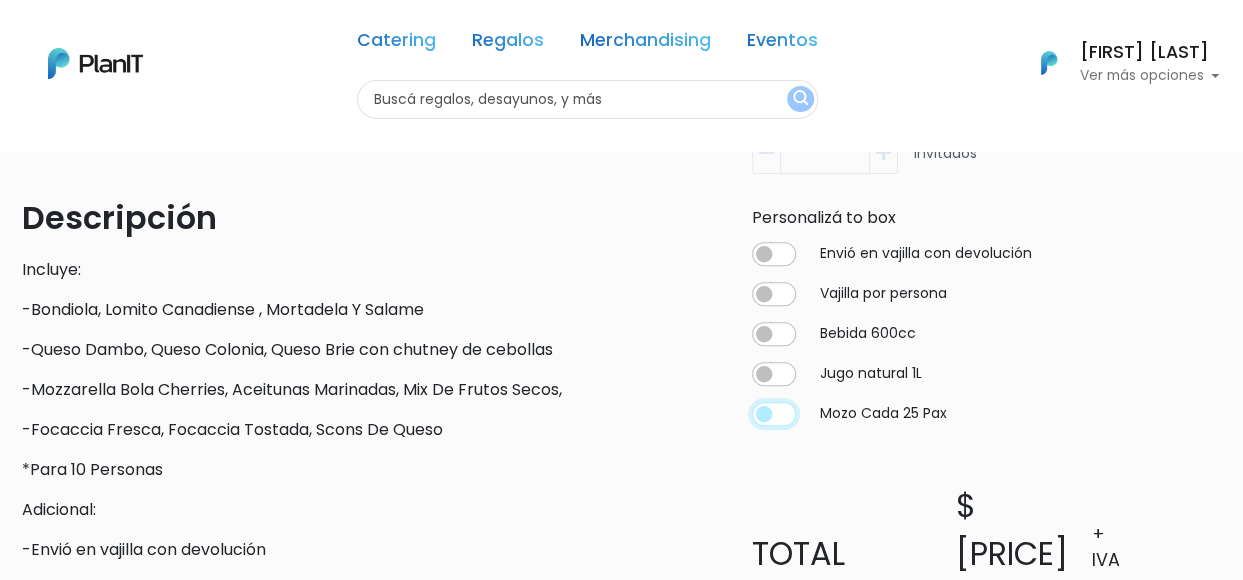 scroll, scrollTop: 595, scrollLeft: 0, axis: vertical 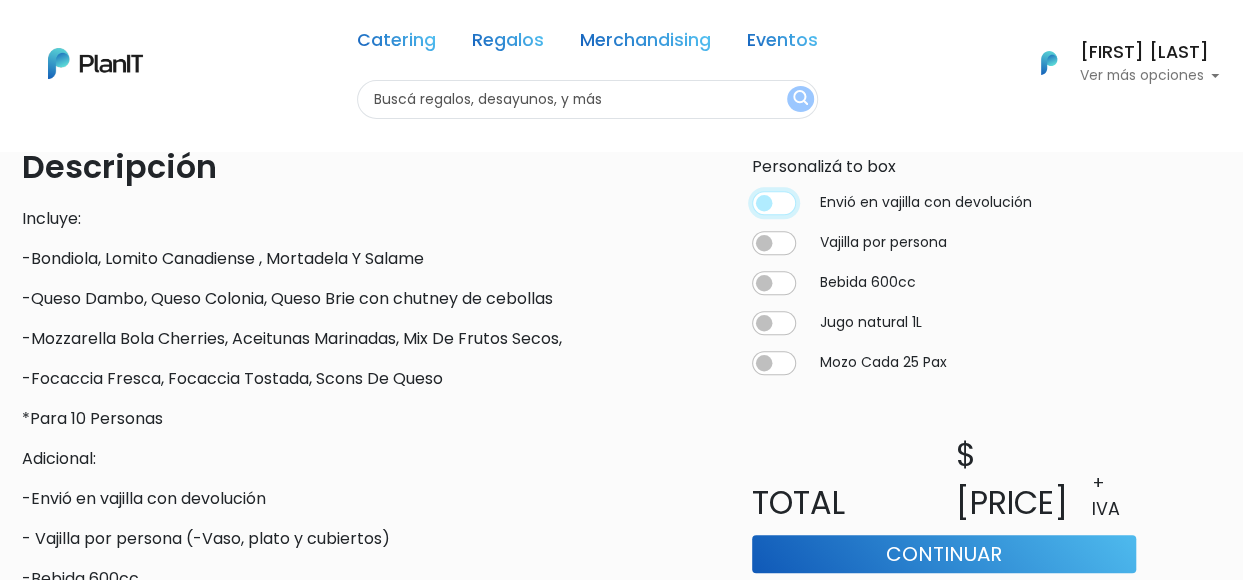 click at bounding box center (774, 203) 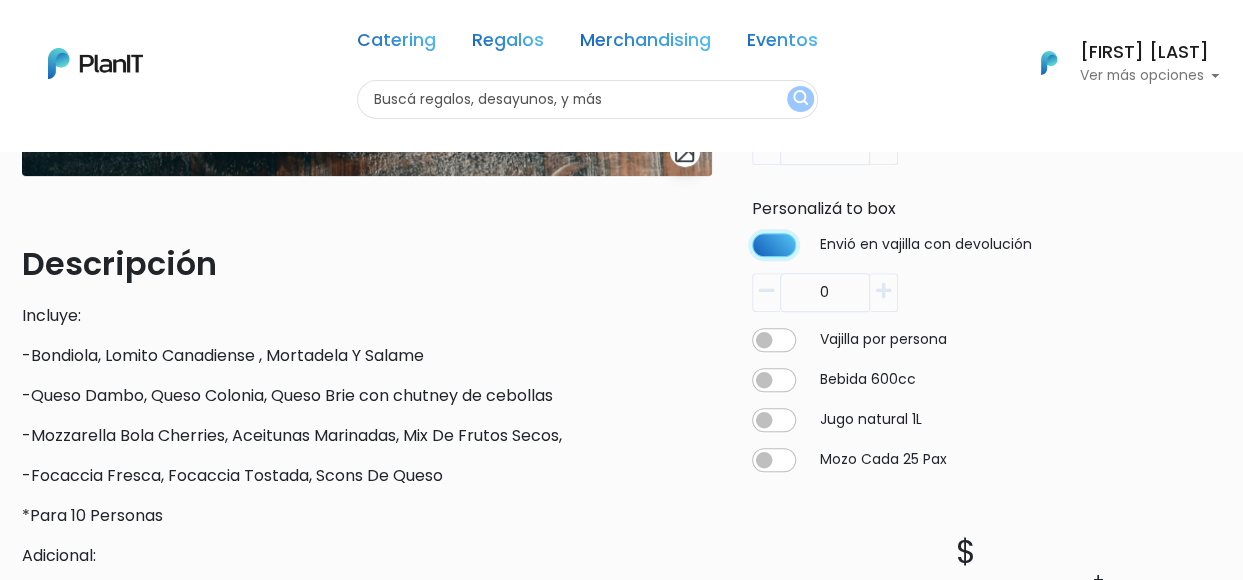 scroll, scrollTop: 495, scrollLeft: 0, axis: vertical 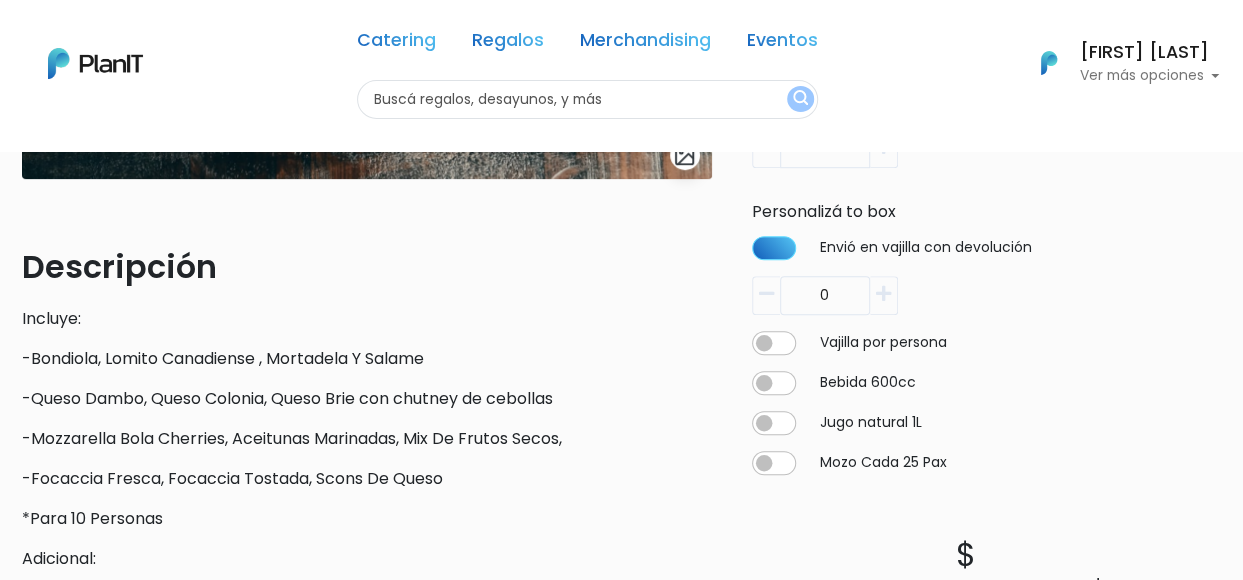 click on "1" at bounding box center [825, 148] 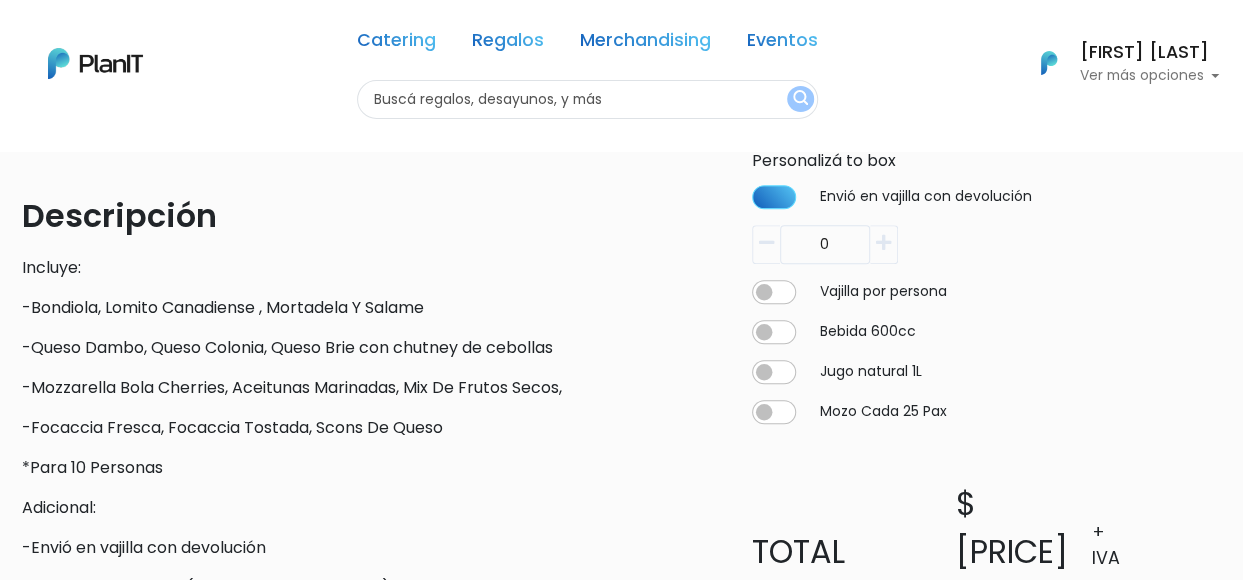 scroll, scrollTop: 530, scrollLeft: 0, axis: vertical 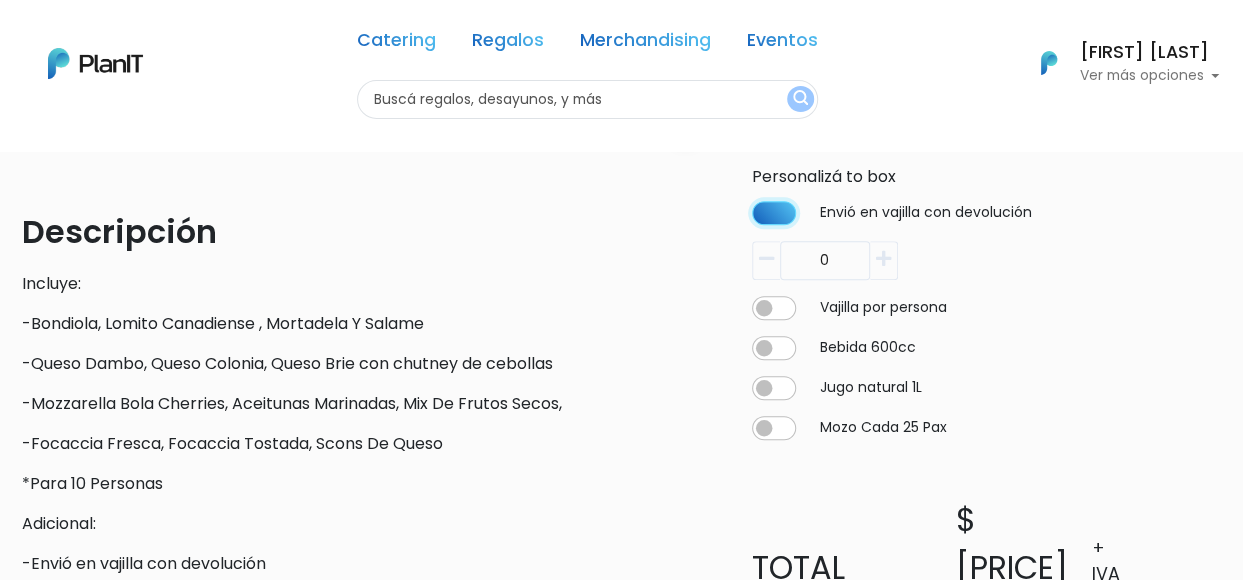 click at bounding box center (774, 213) 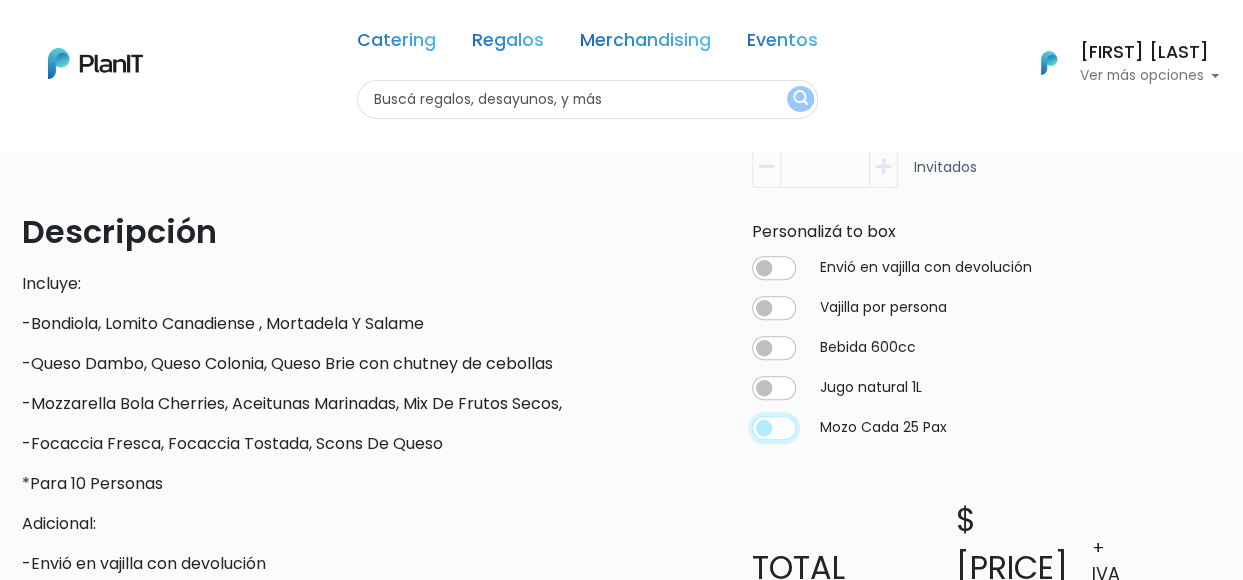 click at bounding box center (774, 268) 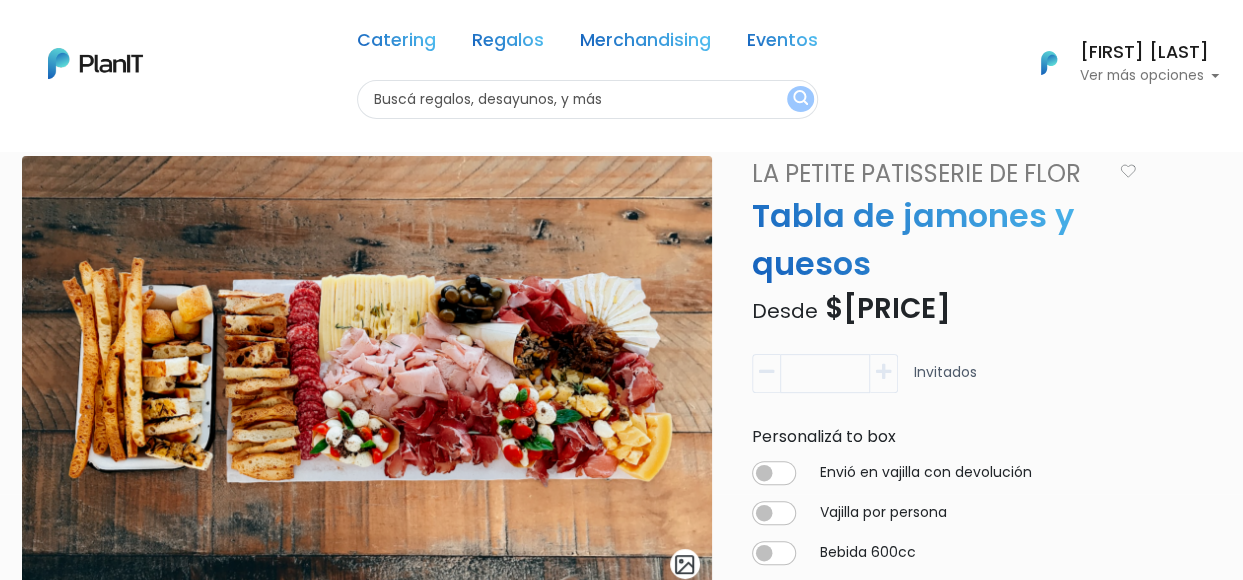 scroll, scrollTop: 77, scrollLeft: 0, axis: vertical 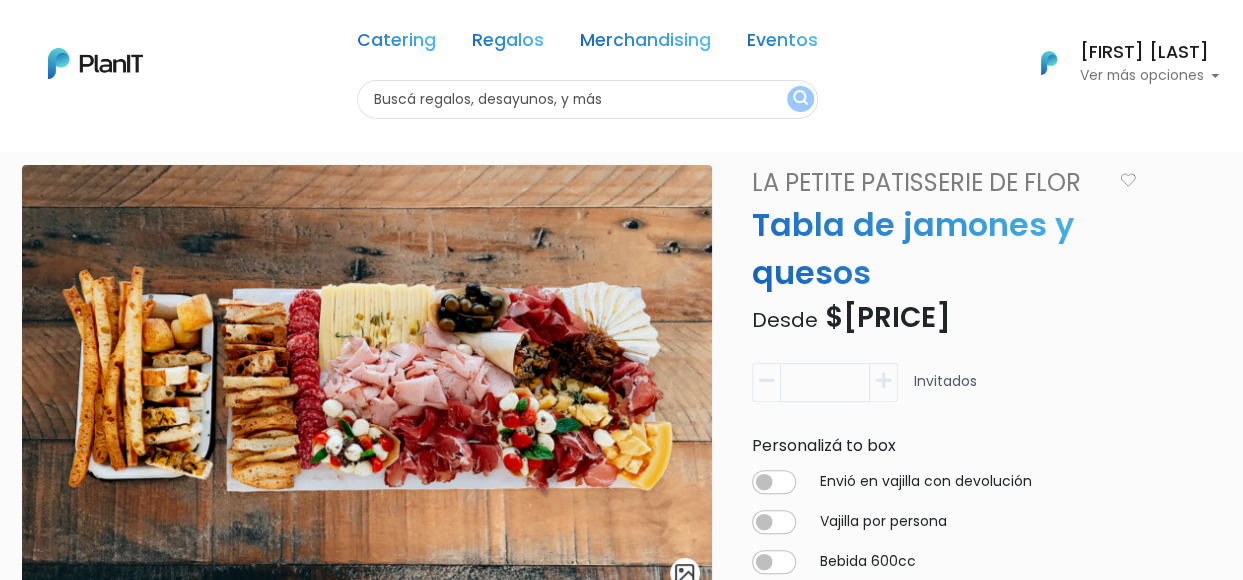 click on "La Petite Patisserie de Flor" at bounding box center (927, 183) 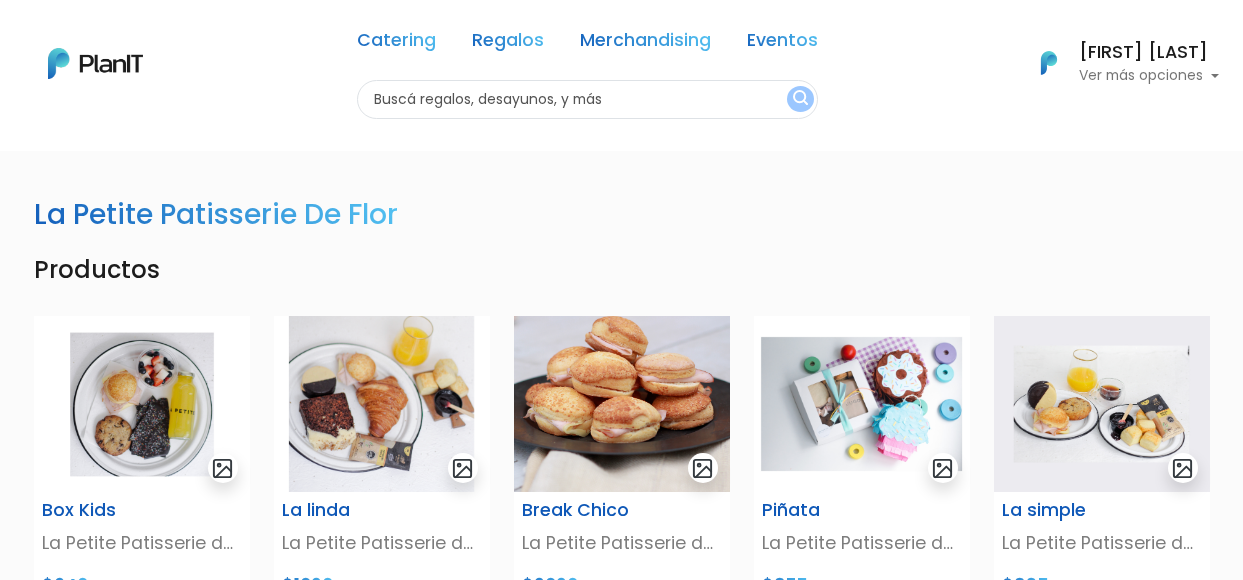 scroll, scrollTop: 0, scrollLeft: 0, axis: both 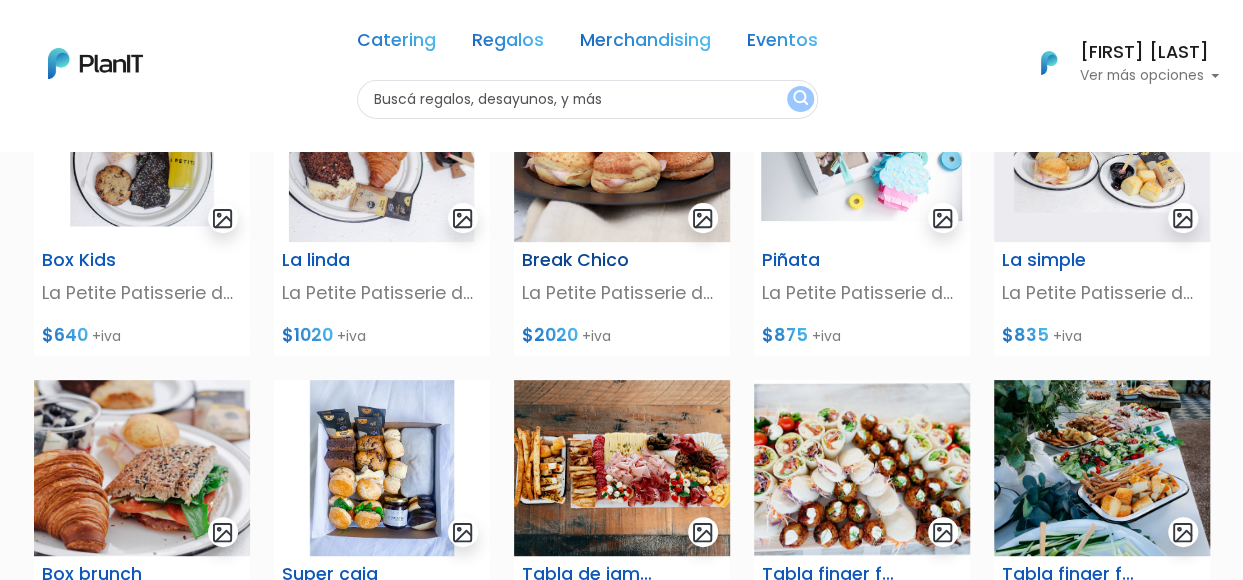 click on "La Petite Patisserie de Flor" at bounding box center (622, 293) 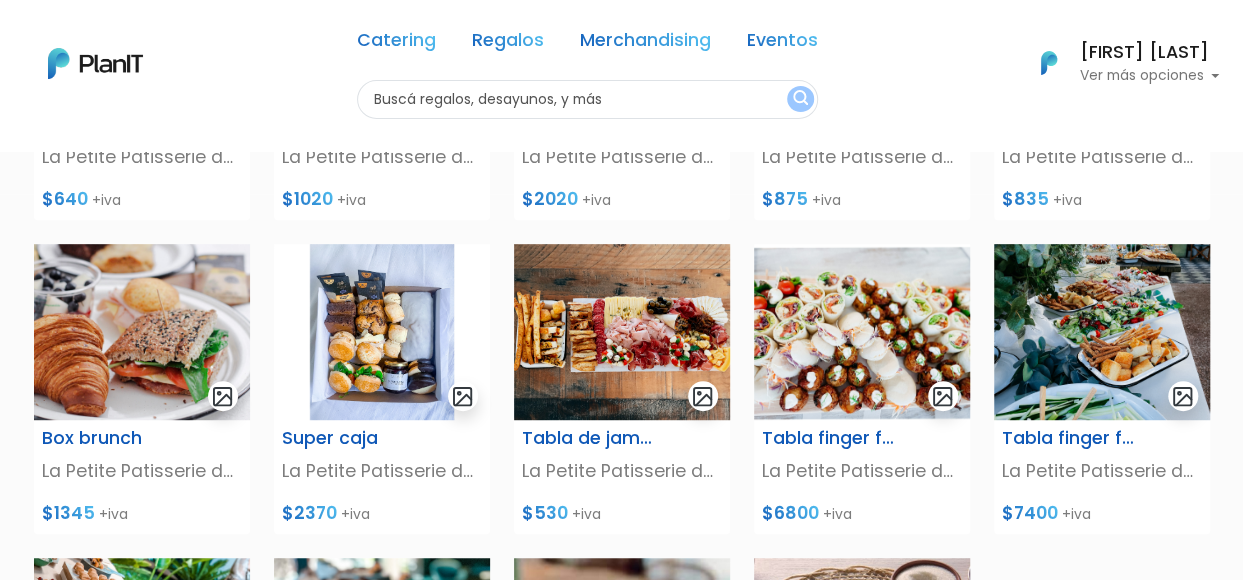 scroll, scrollTop: 390, scrollLeft: 0, axis: vertical 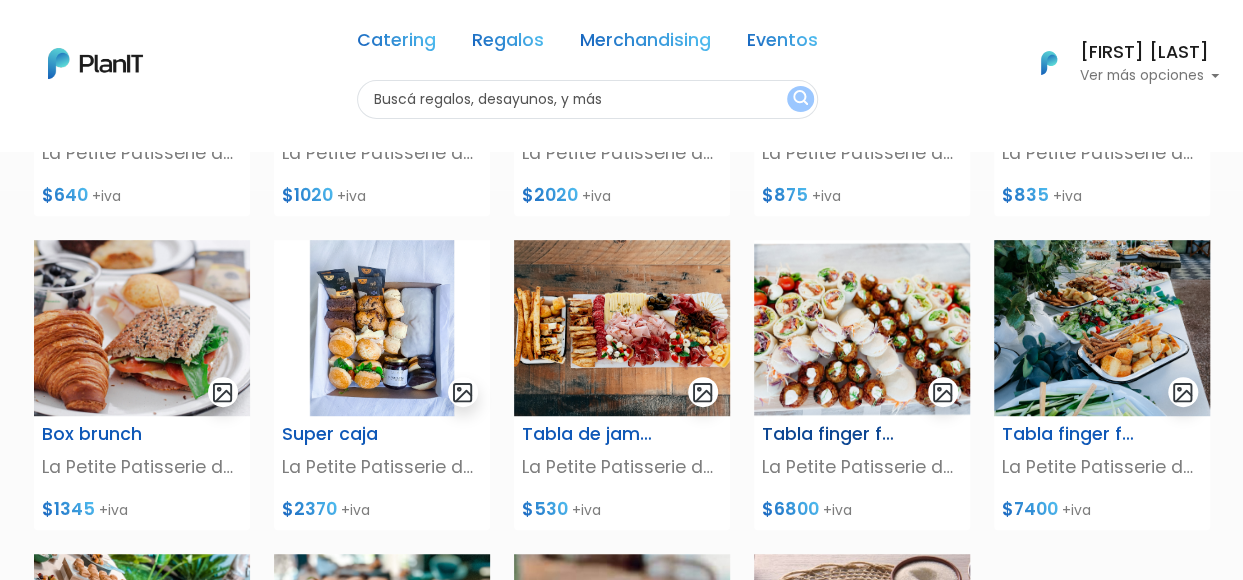 click on "Tabla finger food frio" at bounding box center (828, 434) 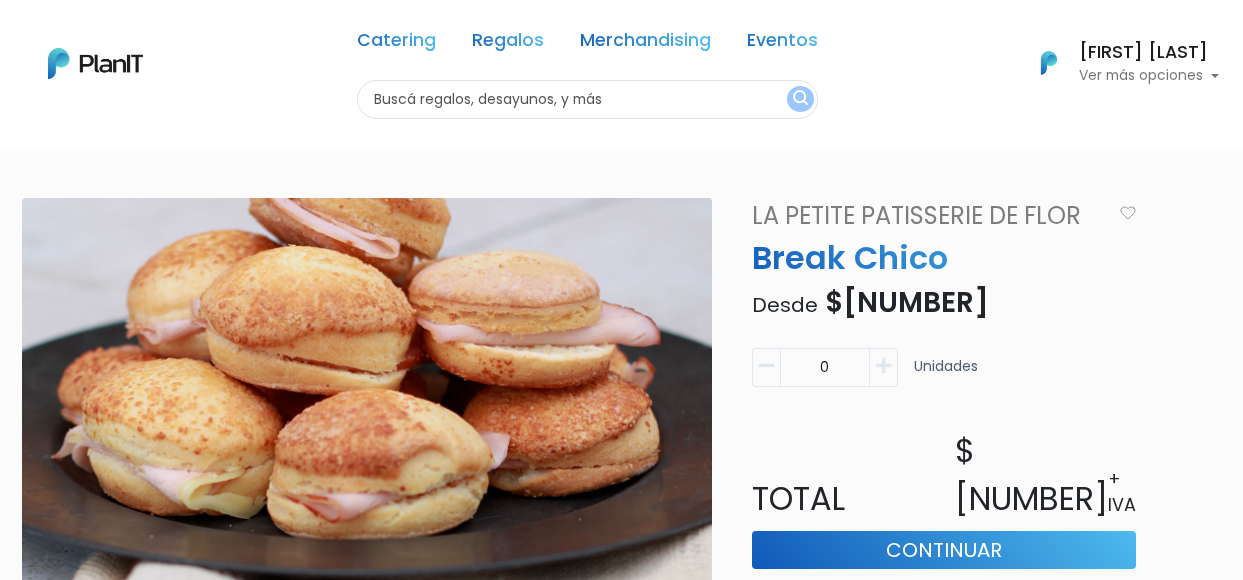 scroll, scrollTop: 0, scrollLeft: 0, axis: both 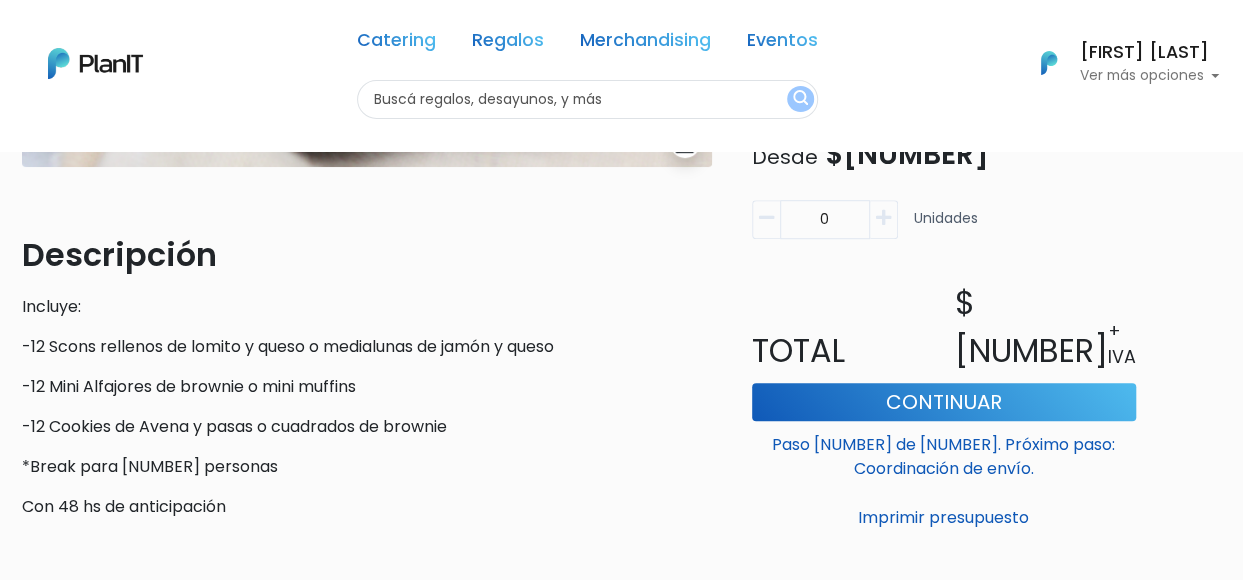 drag, startPoint x: 826, startPoint y: 219, endPoint x: 803, endPoint y: 217, distance: 23.086792 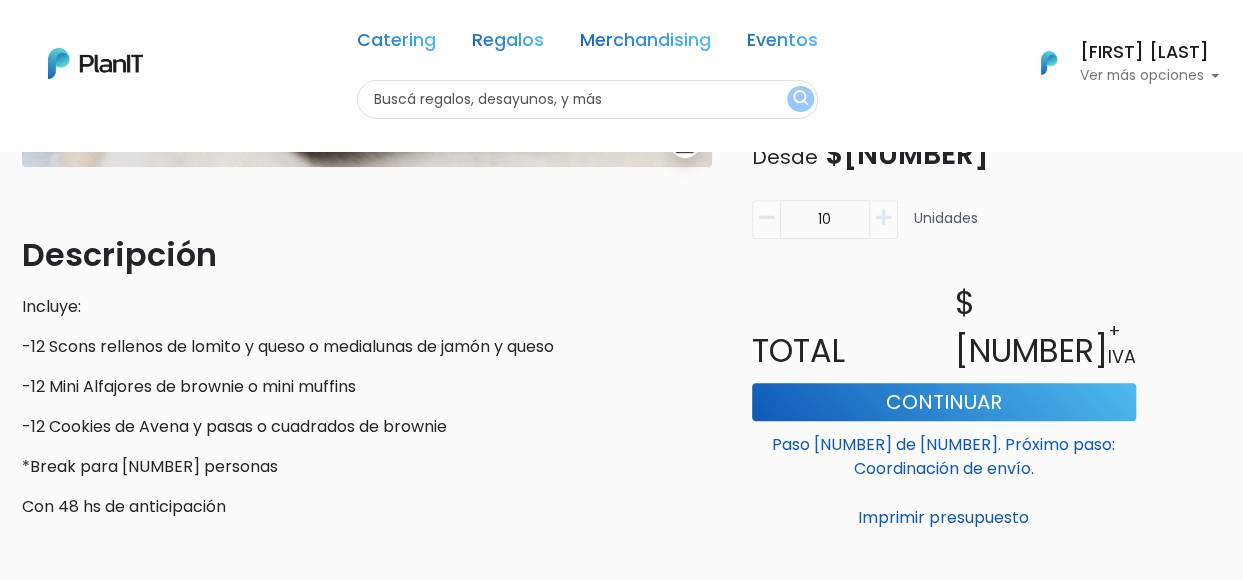 click on "Imprimir presupuesto" at bounding box center [944, 518] 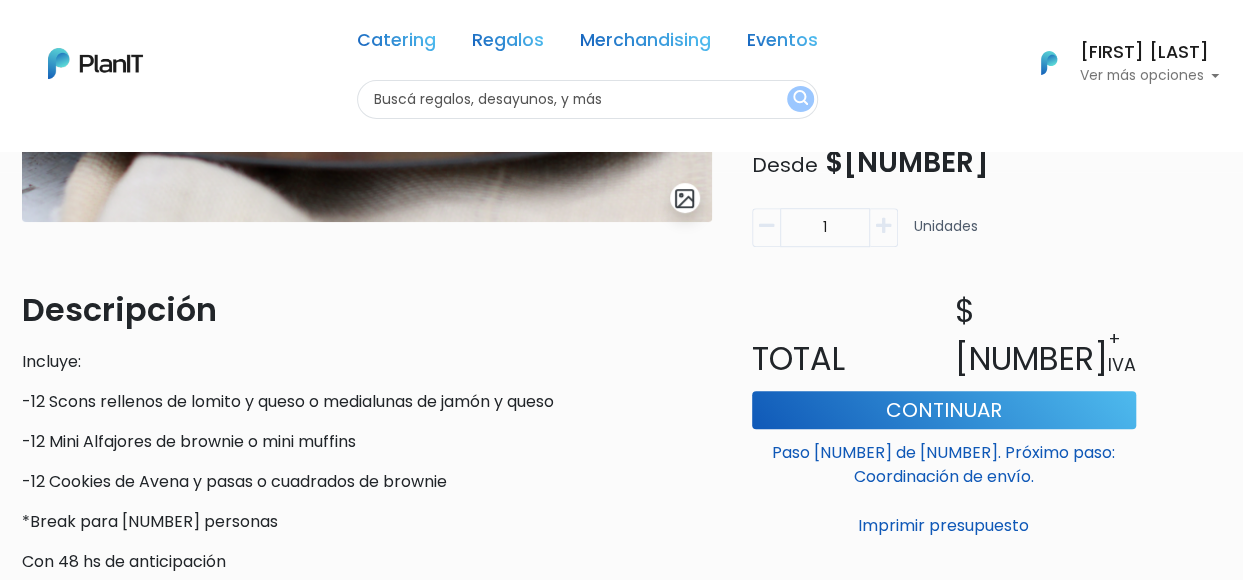 scroll, scrollTop: 405, scrollLeft: 0, axis: vertical 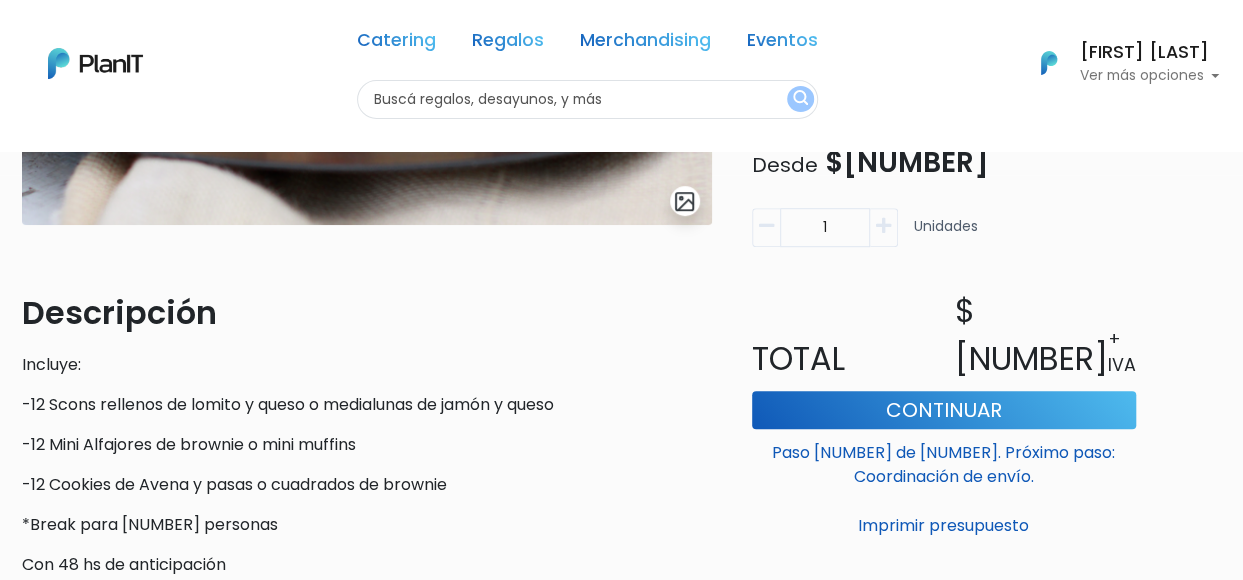 type on "1" 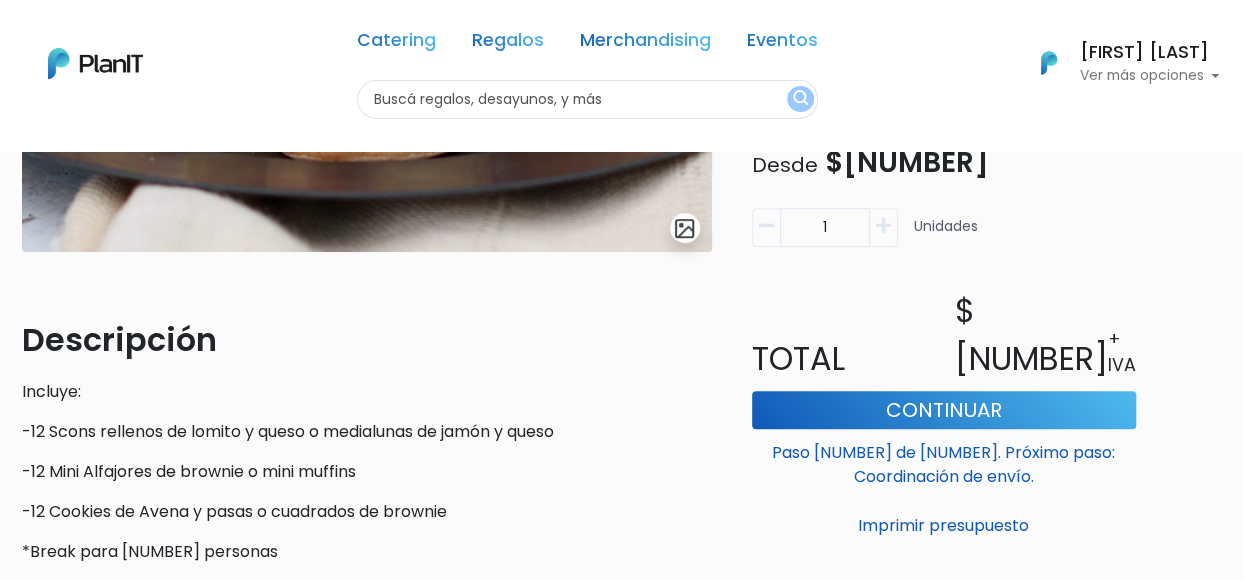 scroll, scrollTop: 377, scrollLeft: 0, axis: vertical 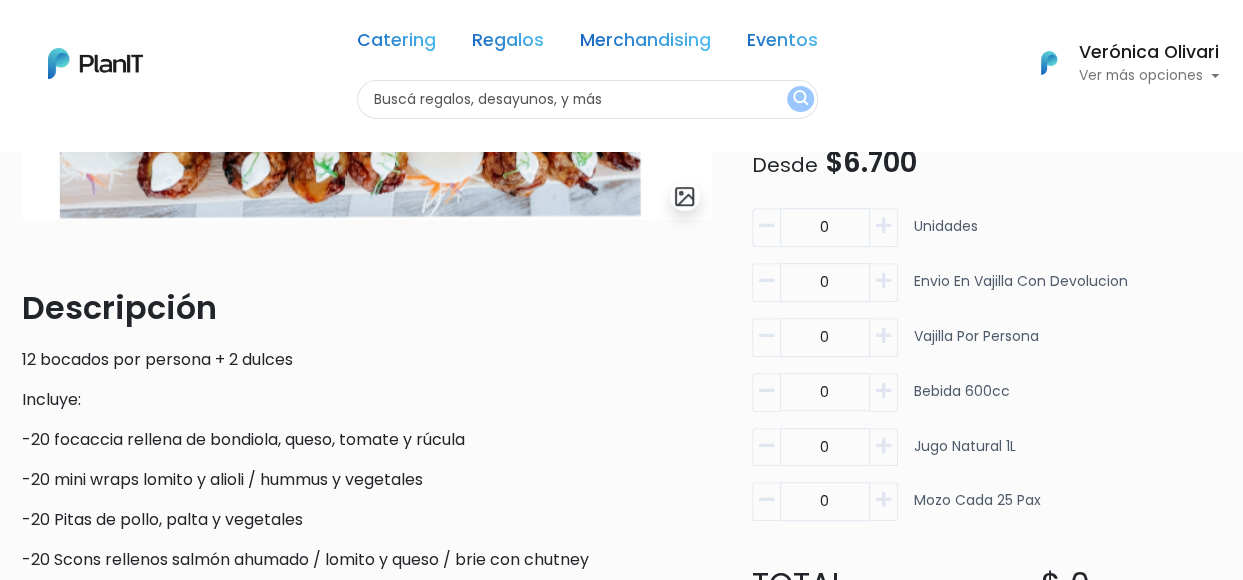 click at bounding box center (883, 226) 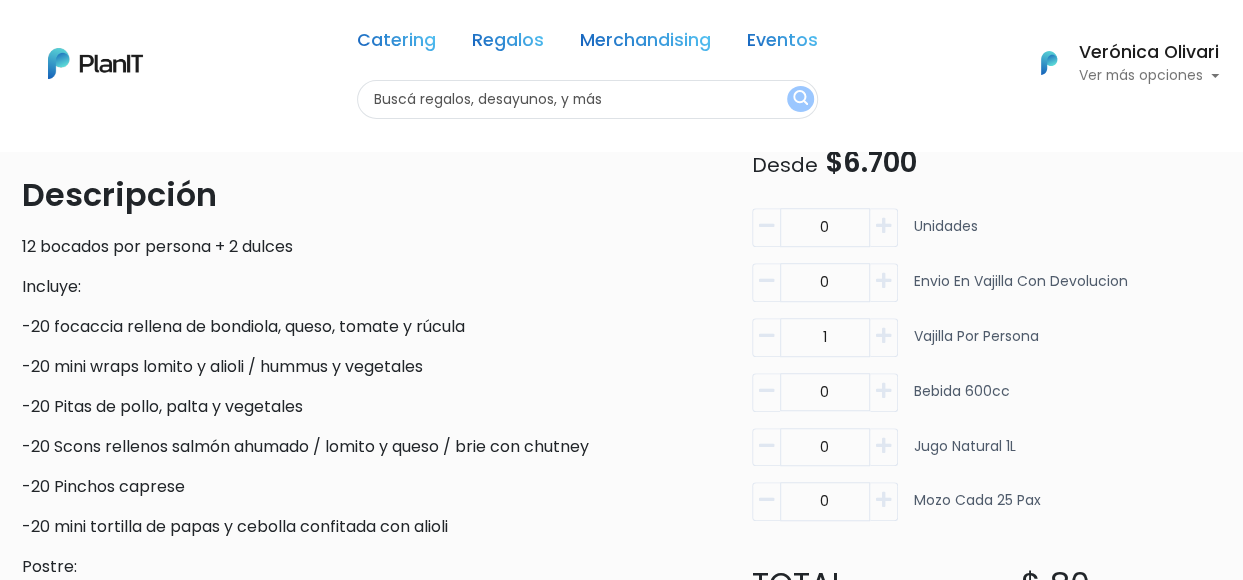 scroll, scrollTop: 524, scrollLeft: 0, axis: vertical 